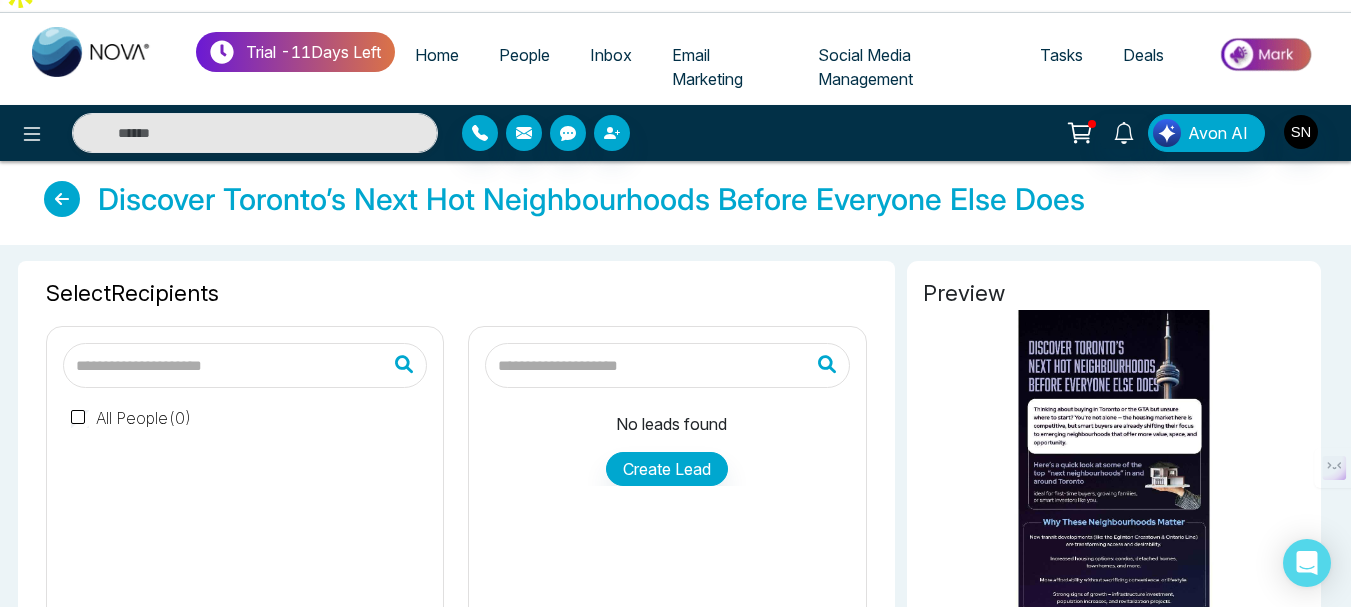 scroll, scrollTop: 0, scrollLeft: 0, axis: both 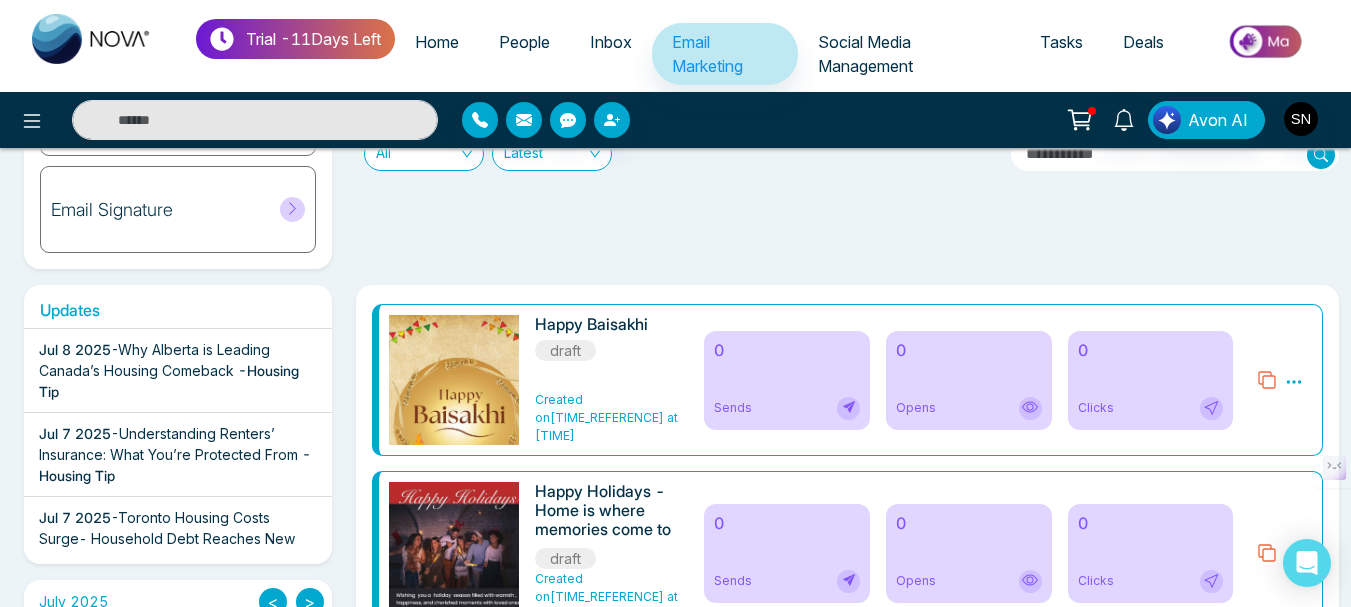 click 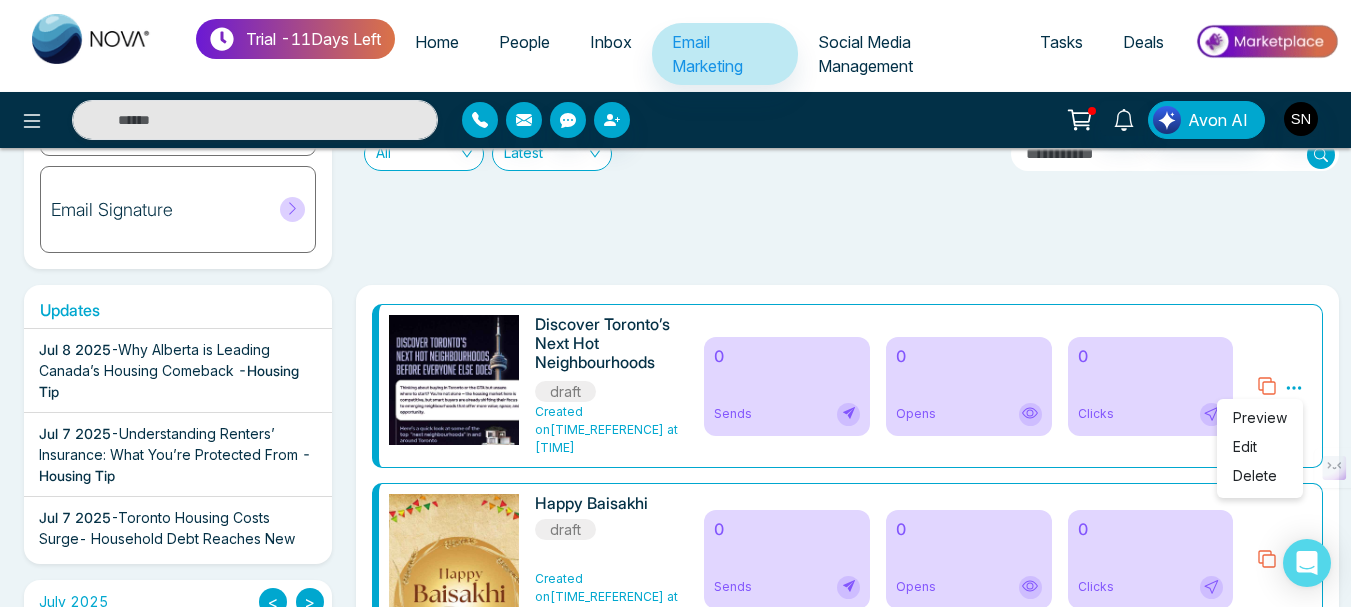 click on "Discover Toronto’s Next Hot Neighbourhoods Before Everyone Else Does draft Created on  Today at 10:59 PM   0 Sends 0 Opens 0 Clicks Preview Edit Delete Happy Baisakhi draft Created on  Today at 6:49 PM   0 Sends 0 Opens 0 Clicks Preview Edit Delete Happy Holidays - Home is where memories come to Life! draft Created on  Yesterday at 10:20 PM   0 Sends 0 Opens 0 Clicks Preview Edit Delete The Frederick Condos draft Created on  Yesterday at 10:19 PM   0 Sends 0 Opens 0 Clicks Preview Edit Delete Understanding Renters’ Insurance: What You’re Protected From draft Created on  Yesterday at 9:28 PM   0 Sends 0 Opens 0 Clicks Preview Edit Delete The Platform at Station Park Condos draft Created on  Yesterday at 8:57 PM   0 Sends 0 Opens 0 Clicks Preview Edit Delete The Platform at Station Park Condos draft Created on  Yesterday at 8:20 PM   0 Sends 0 Opens 0 Clicks Preview Edit Delete No Preview  Available Untitled draft Created on  Yesterday at 8:19 PM   0 Sends 0 Opens 0 Clicks Preview Edit Delete" at bounding box center [847, 992] 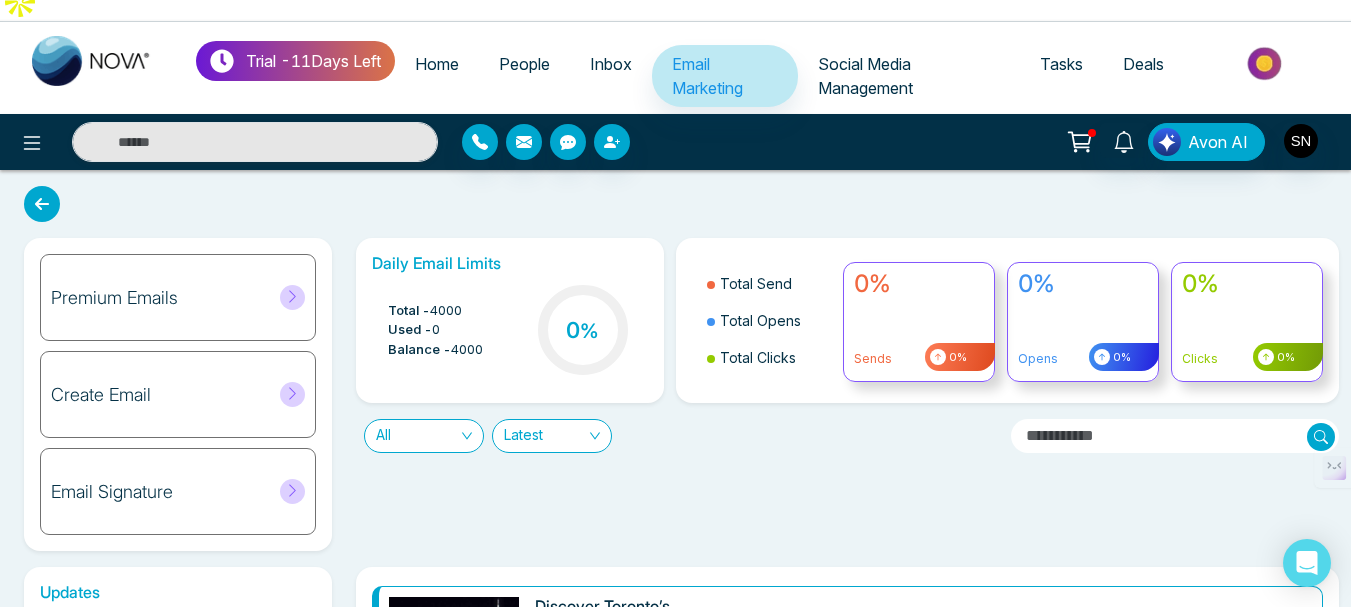 scroll, scrollTop: 0, scrollLeft: 0, axis: both 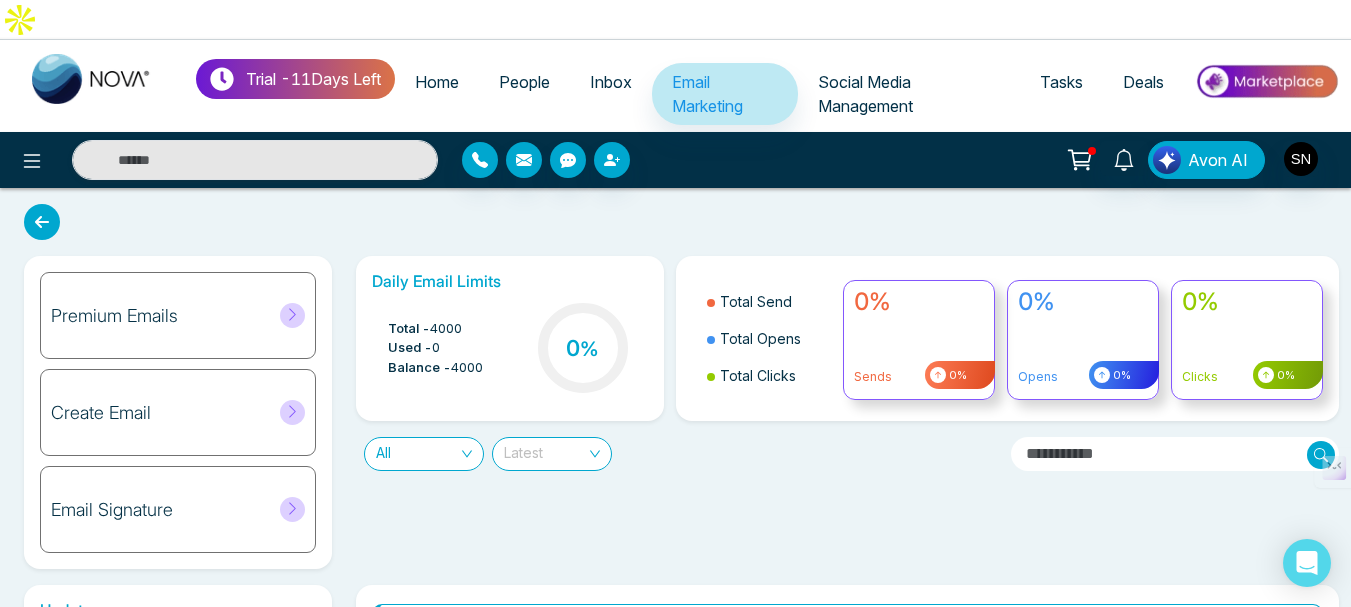 click on "Latest" at bounding box center (552, 454) 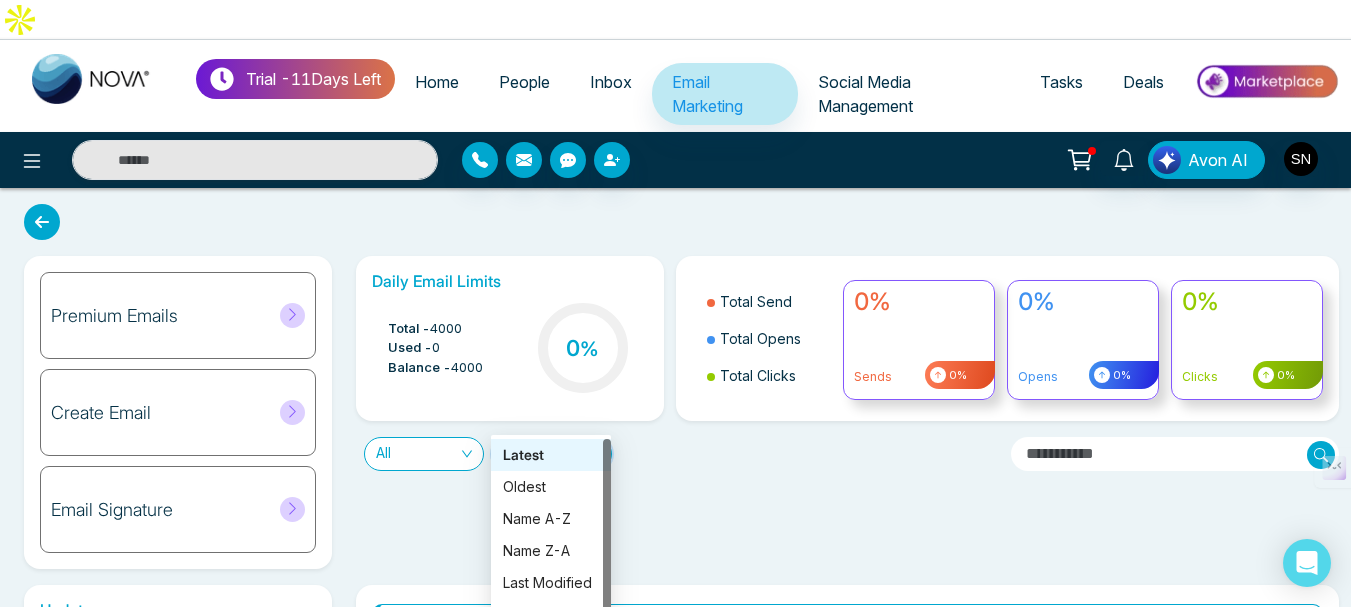 click on "All" at bounding box center [424, 454] 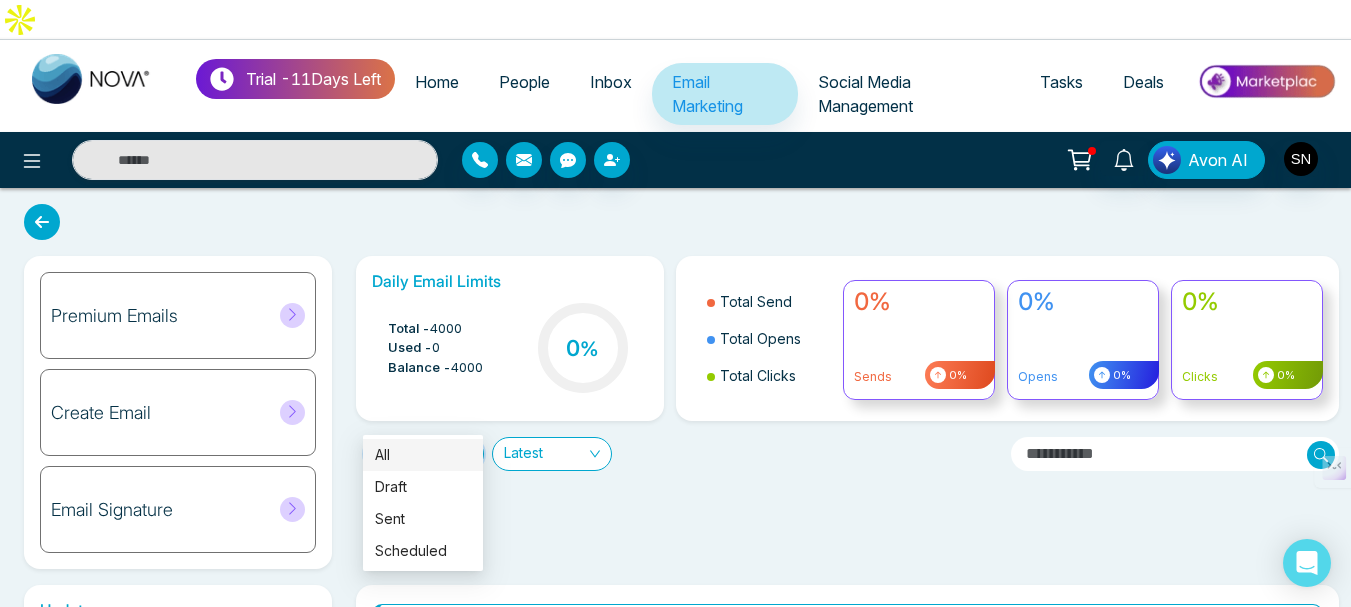 click on "All Latest" at bounding box center [676, 446] 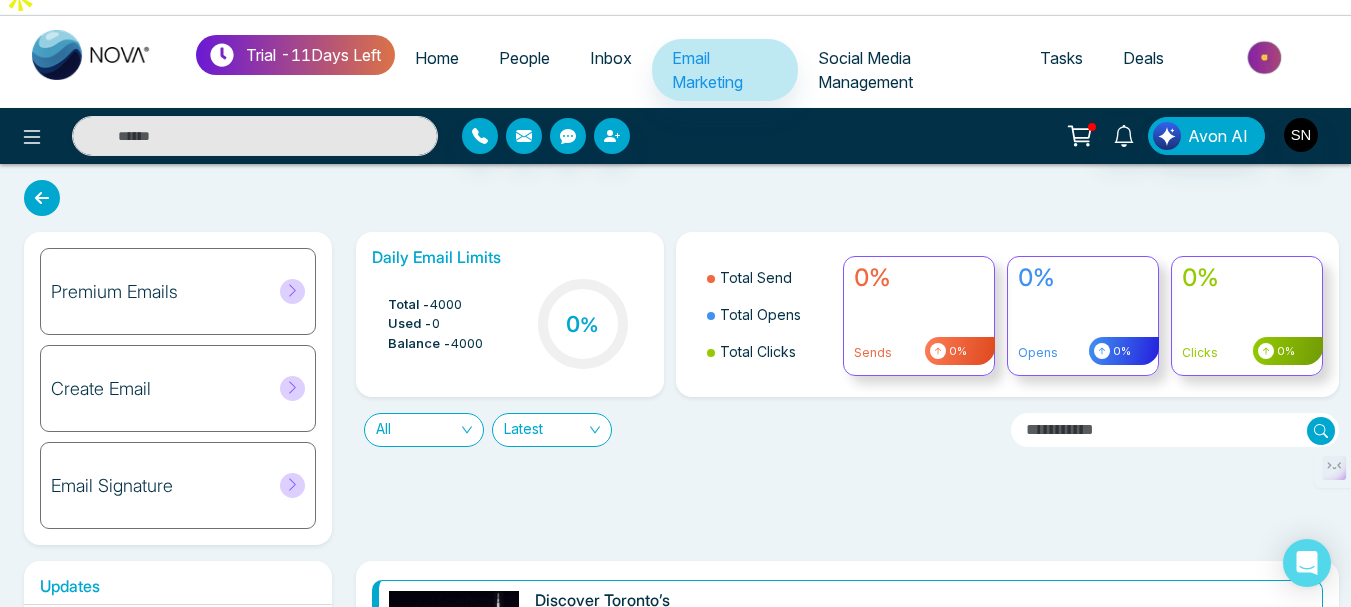 scroll, scrollTop: 0, scrollLeft: 0, axis: both 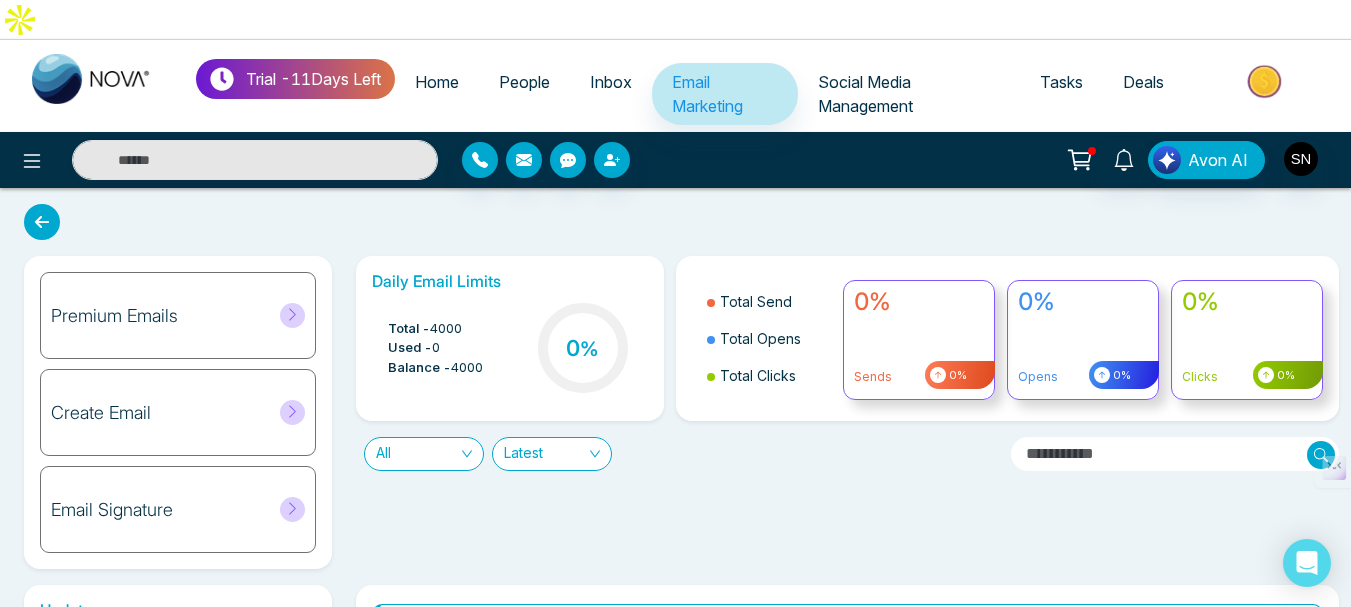 click 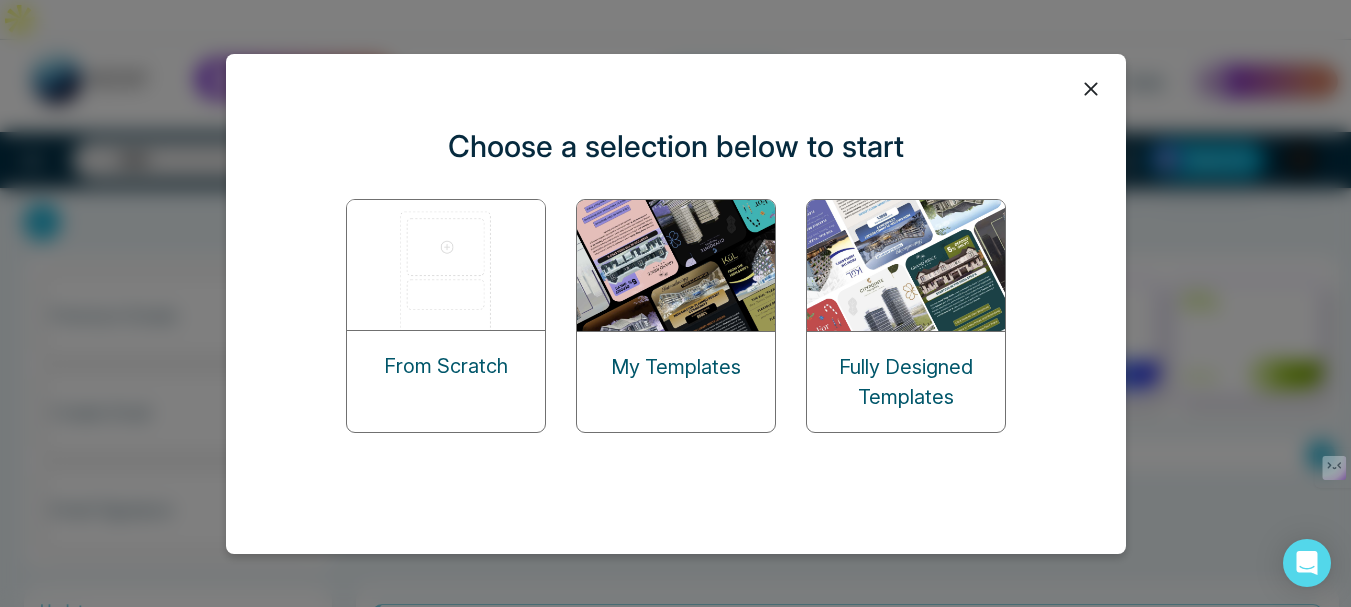 click 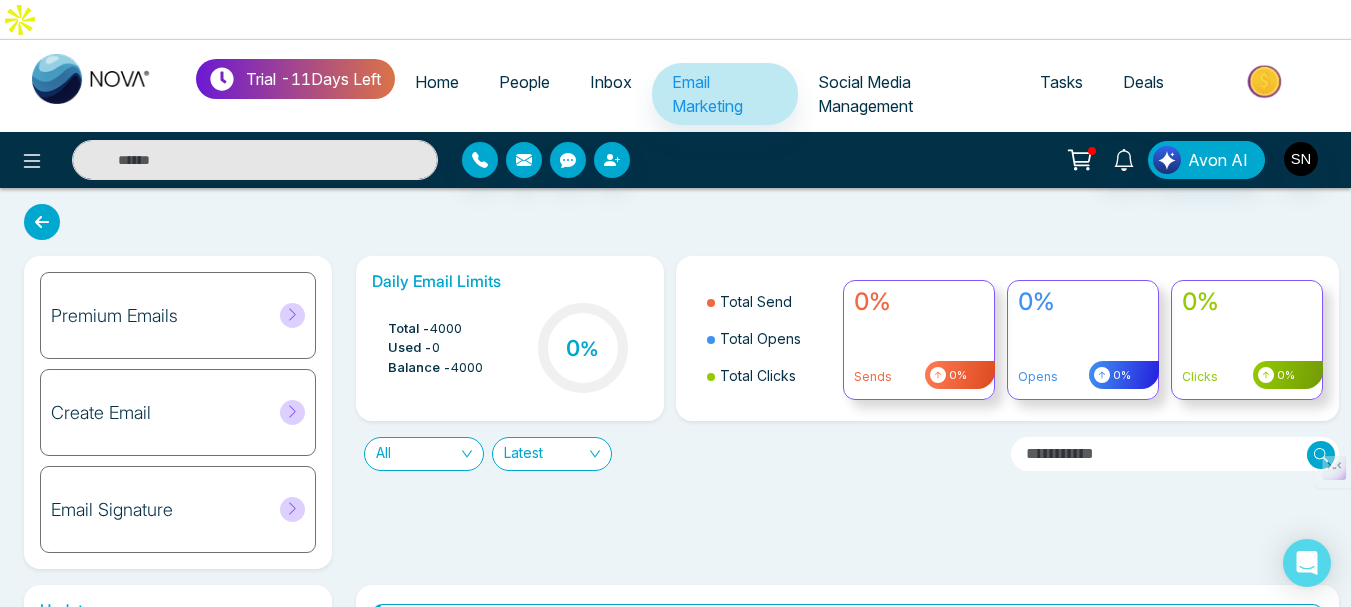 click on "Email Signature" at bounding box center (178, 509) 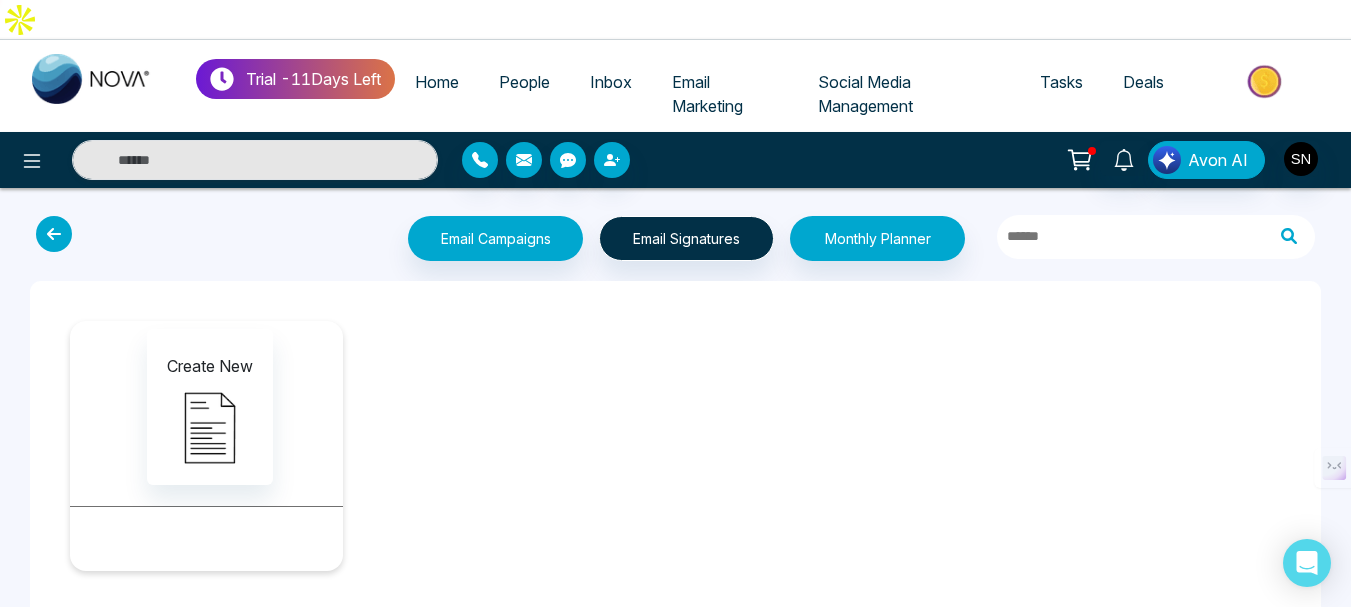 click at bounding box center (54, 234) 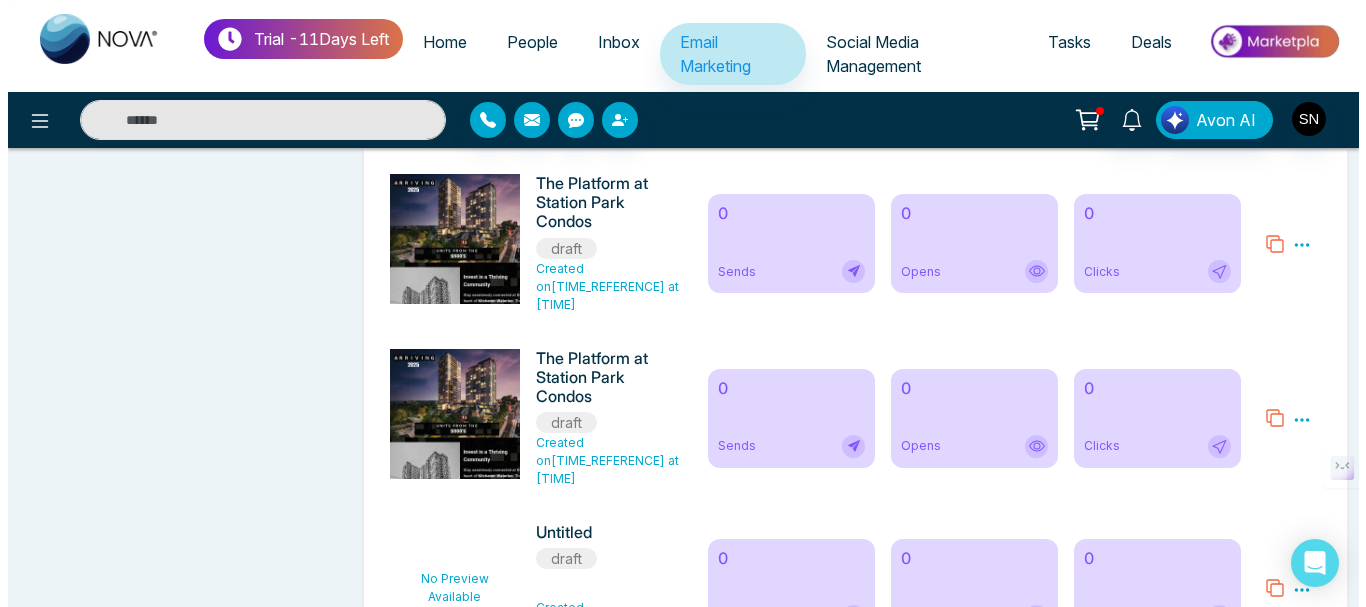 scroll, scrollTop: 1321, scrollLeft: 0, axis: vertical 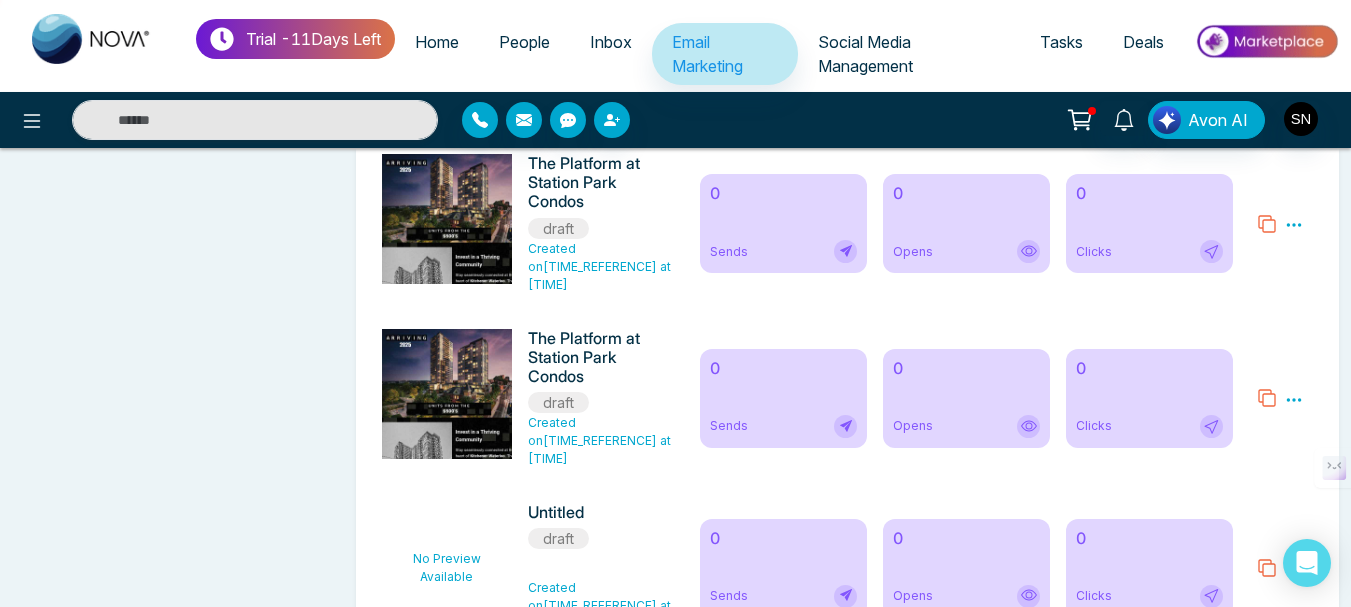 click 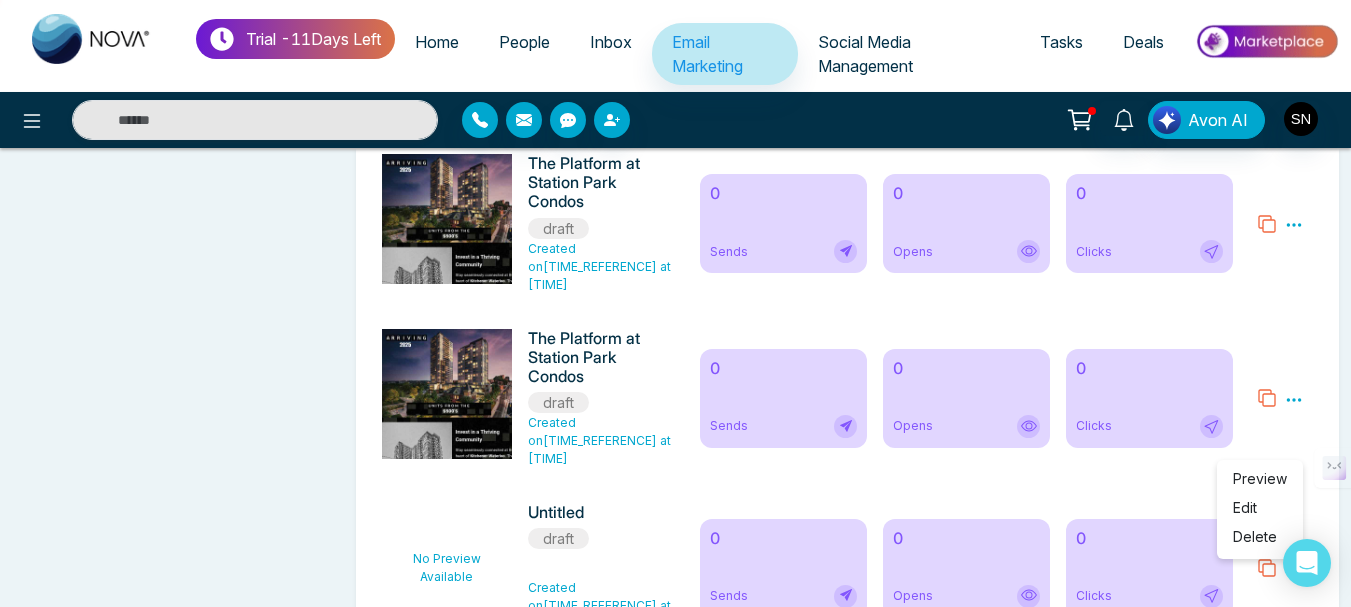 click on "Delete" at bounding box center (1255, 536) 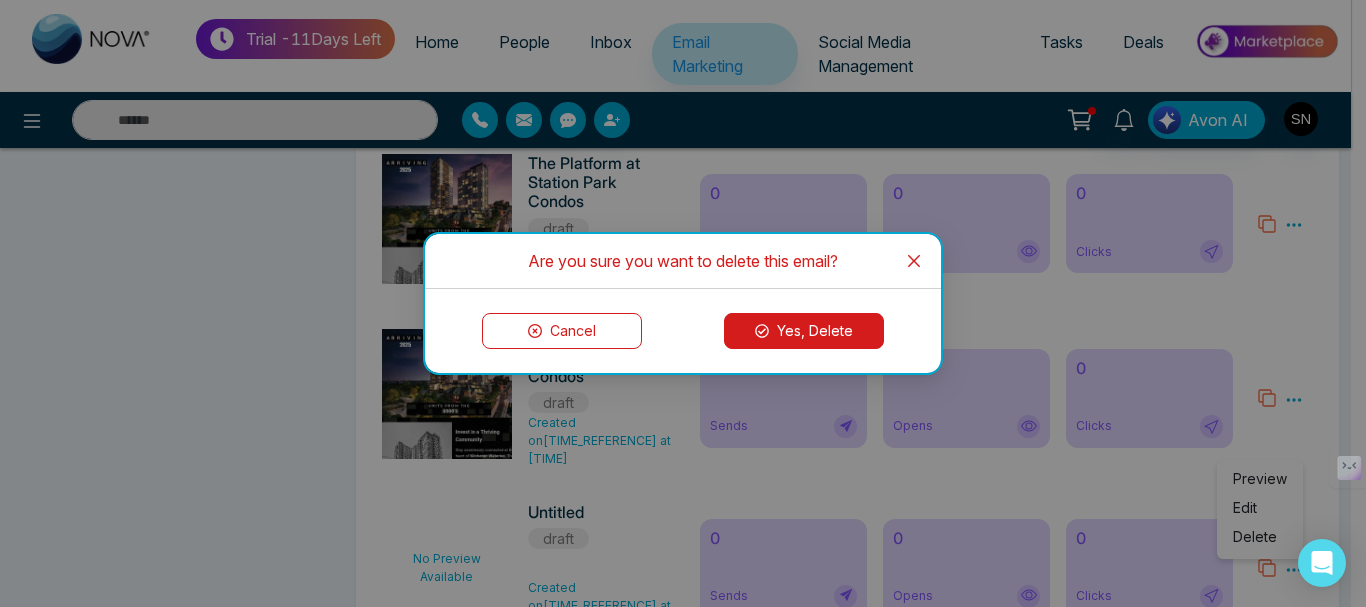 click 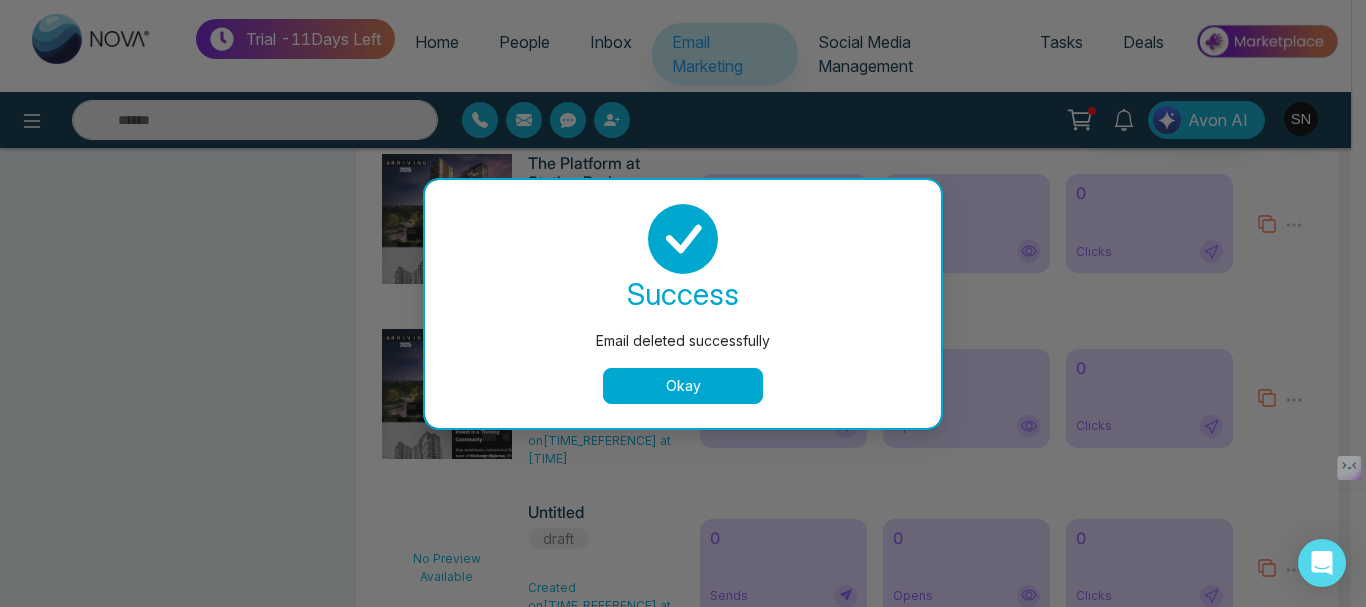 click on "Okay" at bounding box center [683, 386] 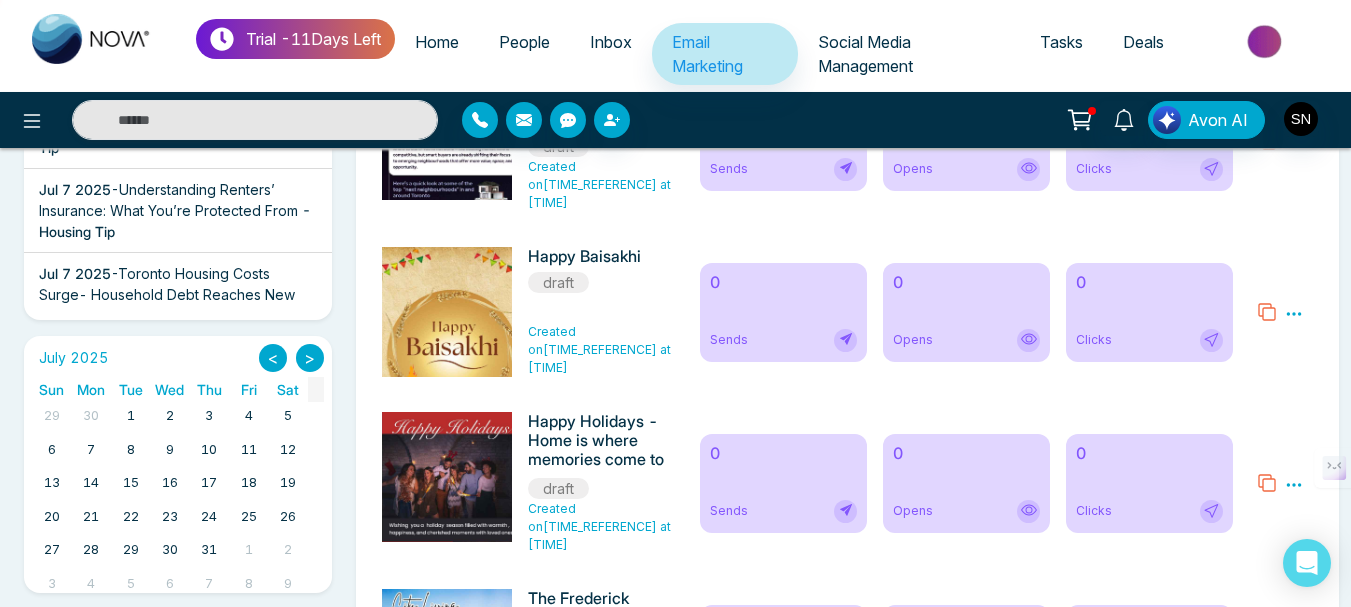 scroll, scrollTop: 600, scrollLeft: 0, axis: vertical 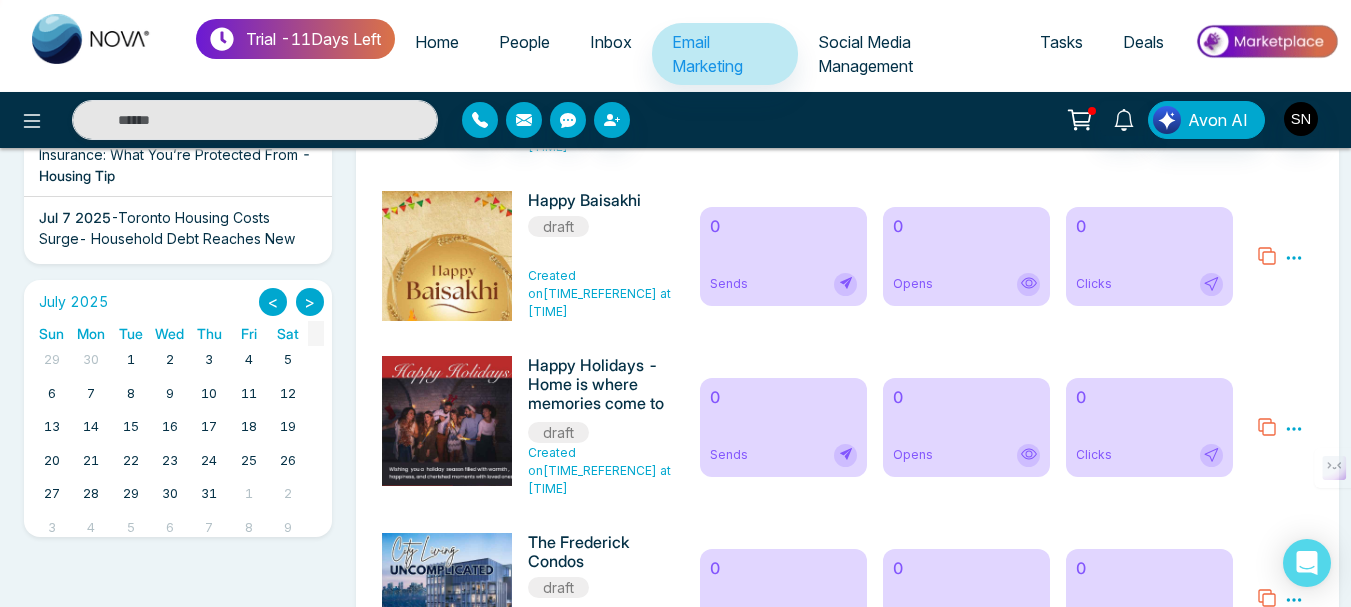 click on "Social Media Management" at bounding box center [909, 54] 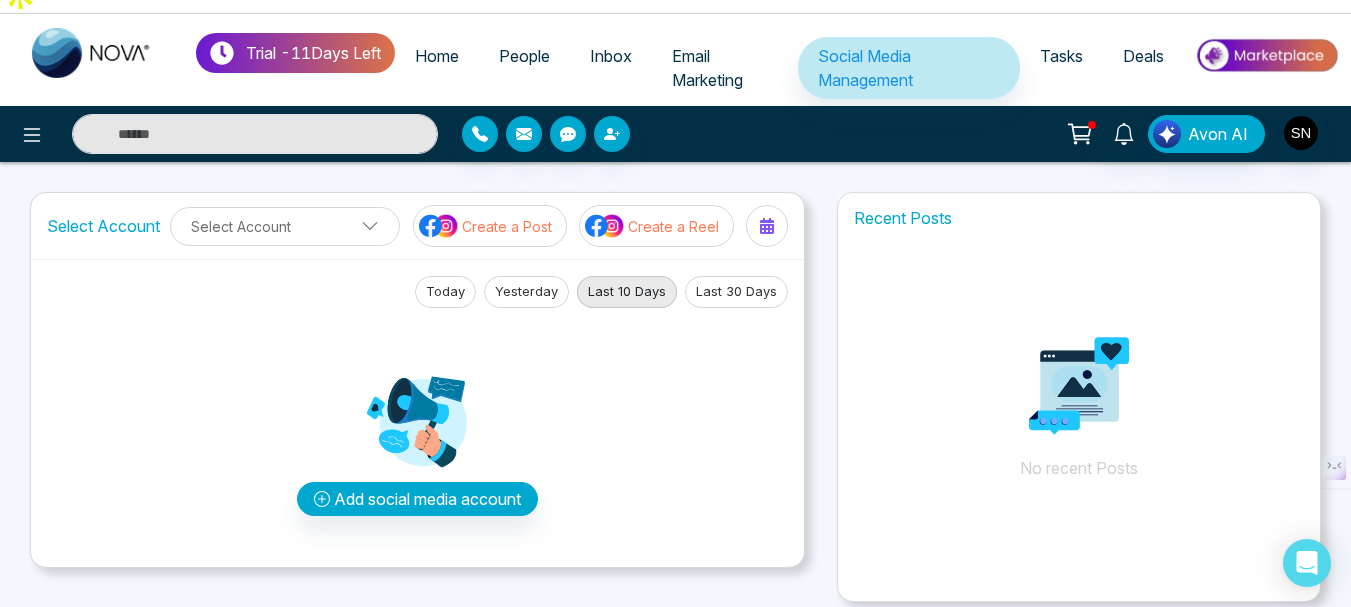 scroll, scrollTop: 0, scrollLeft: 0, axis: both 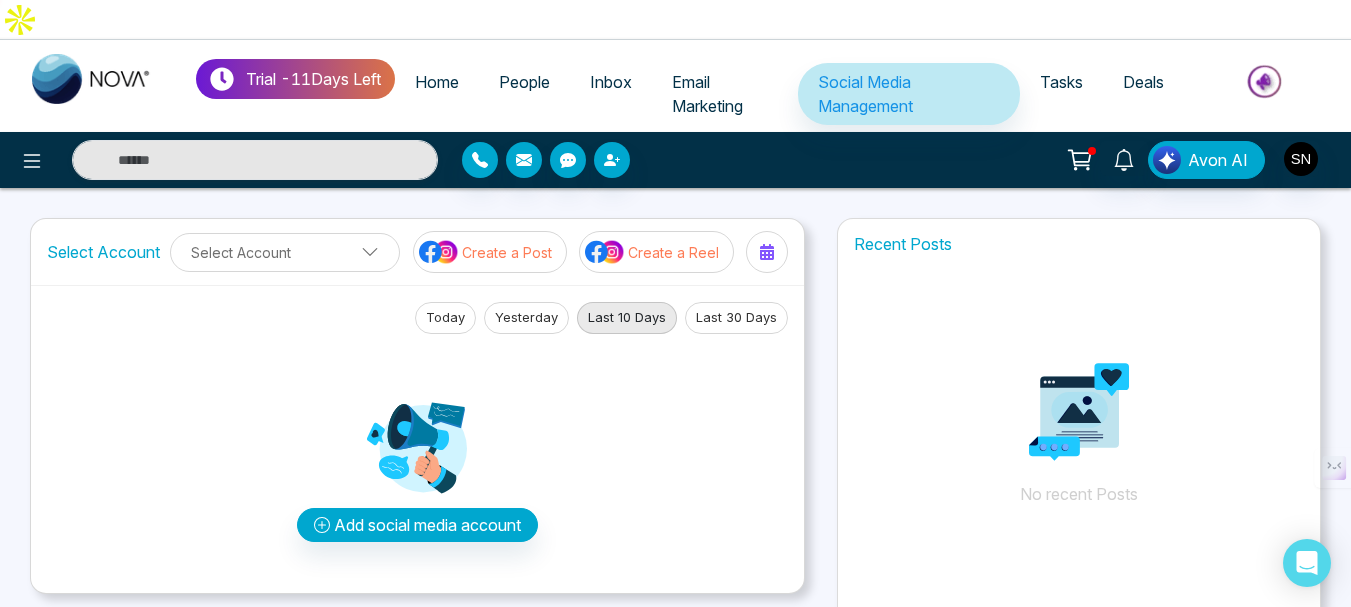 click on "Tasks" at bounding box center [1061, 82] 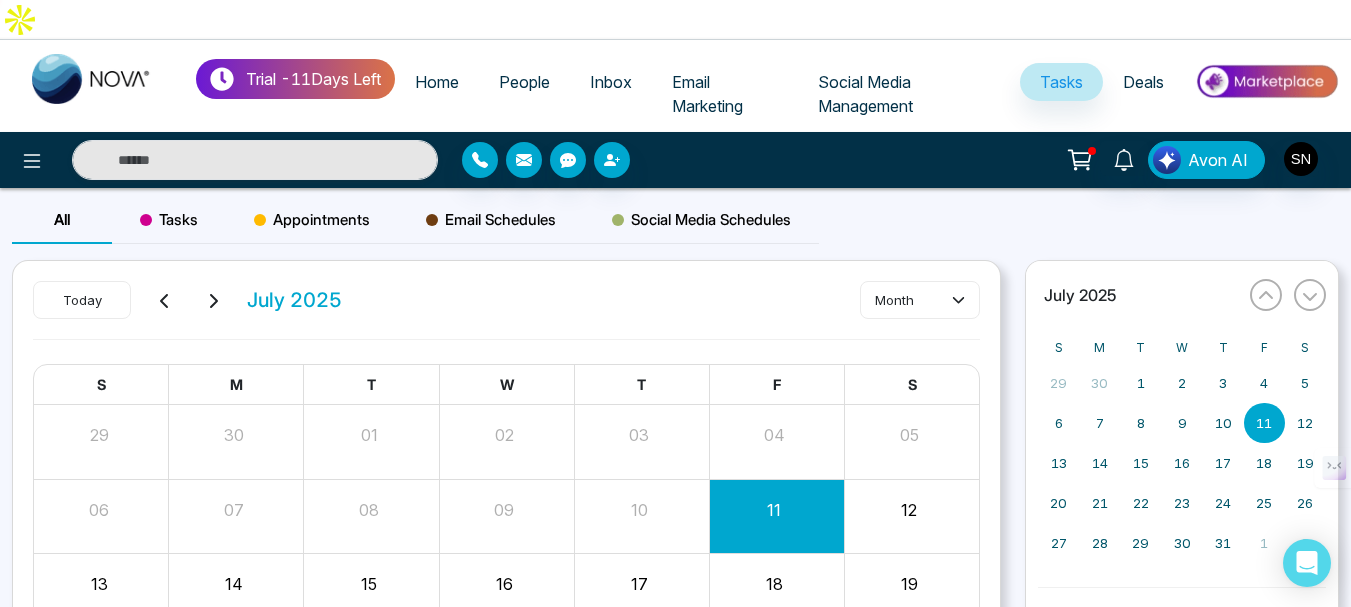scroll, scrollTop: 223, scrollLeft: 0, axis: vertical 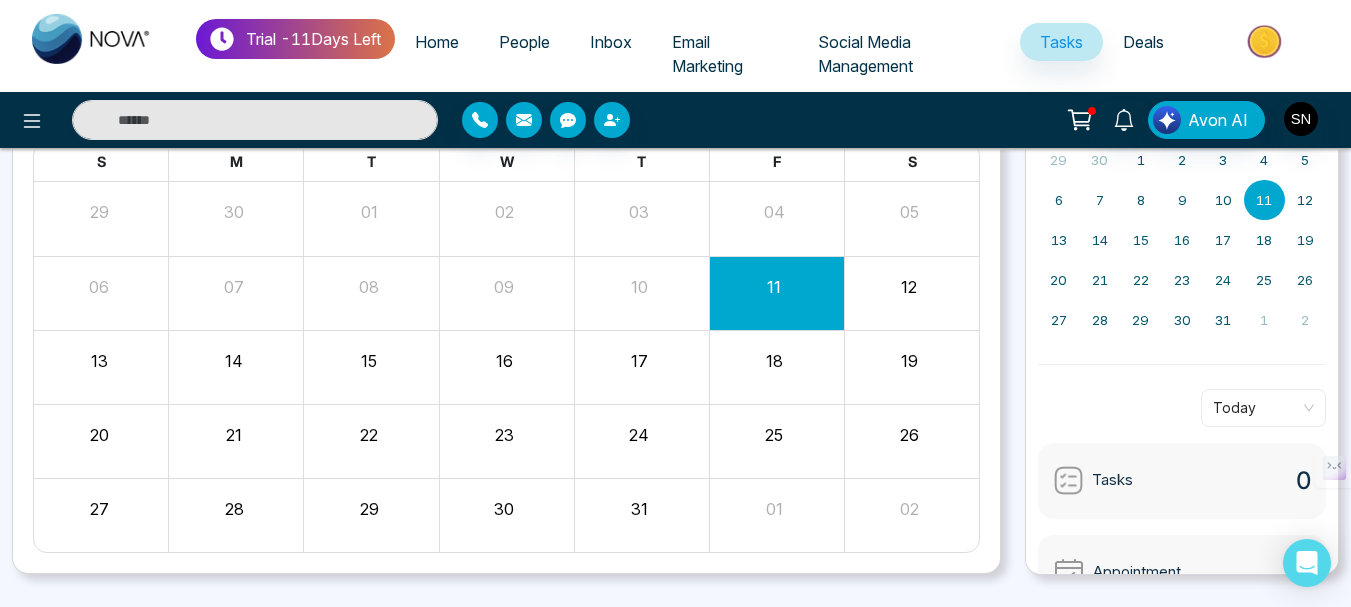 click on "11" at bounding box center [774, 284] 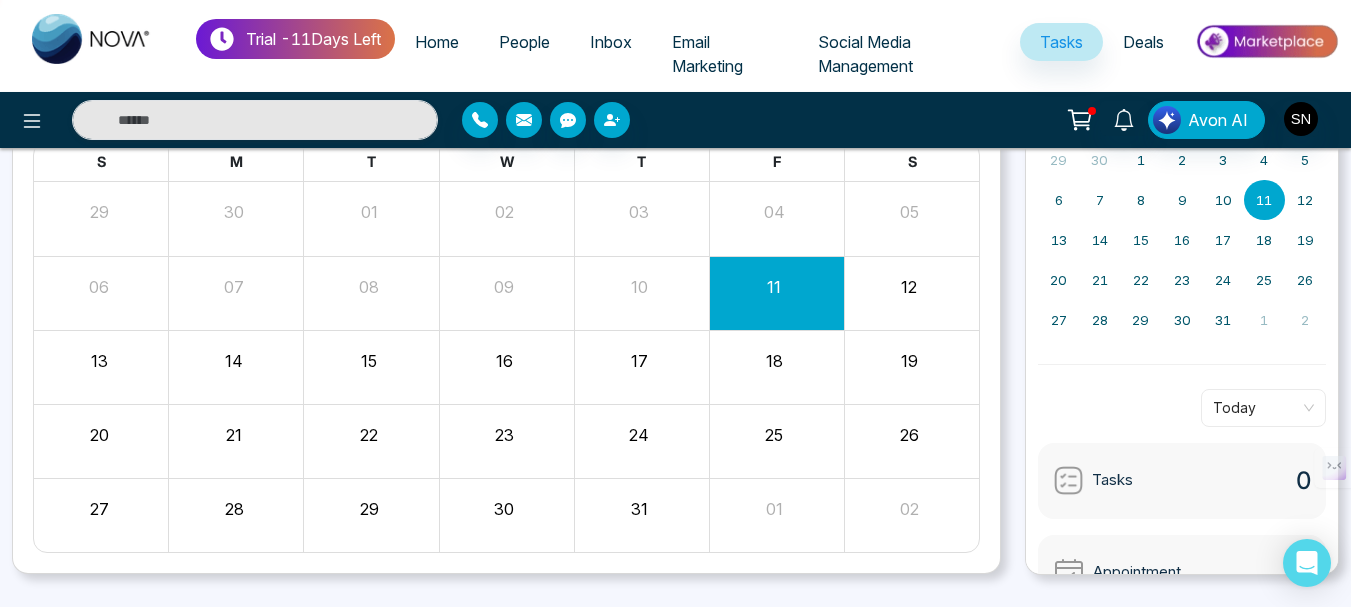 click on "11" at bounding box center (774, 284) 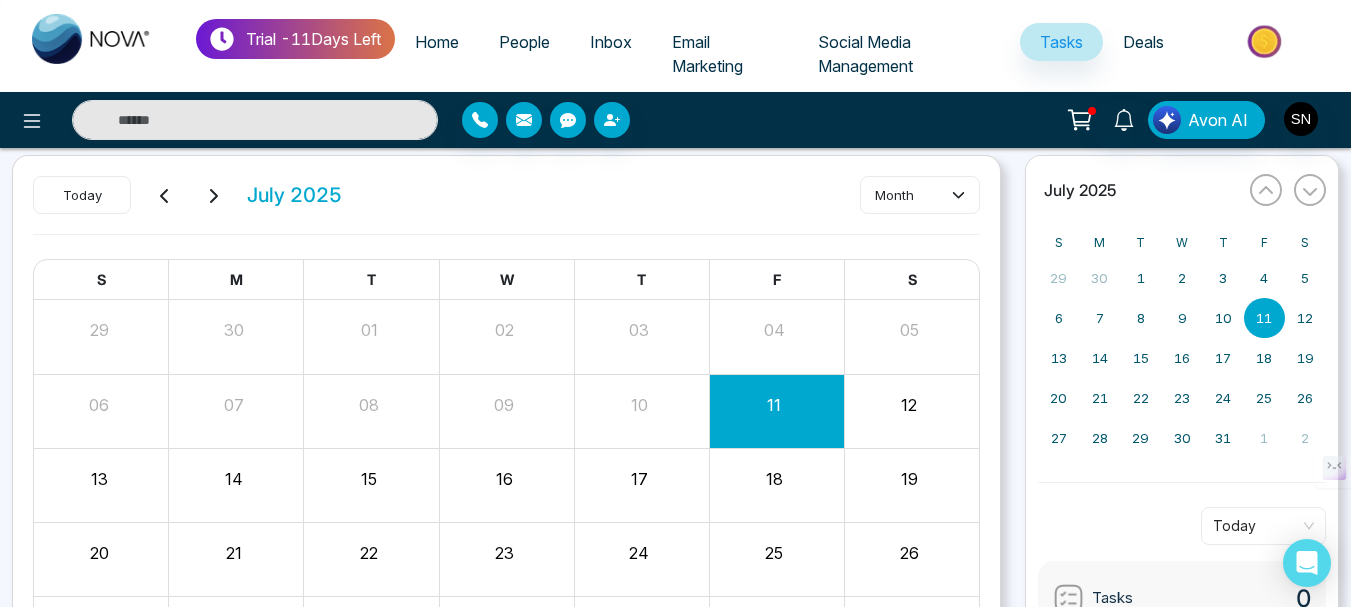 scroll, scrollTop: 0, scrollLeft: 0, axis: both 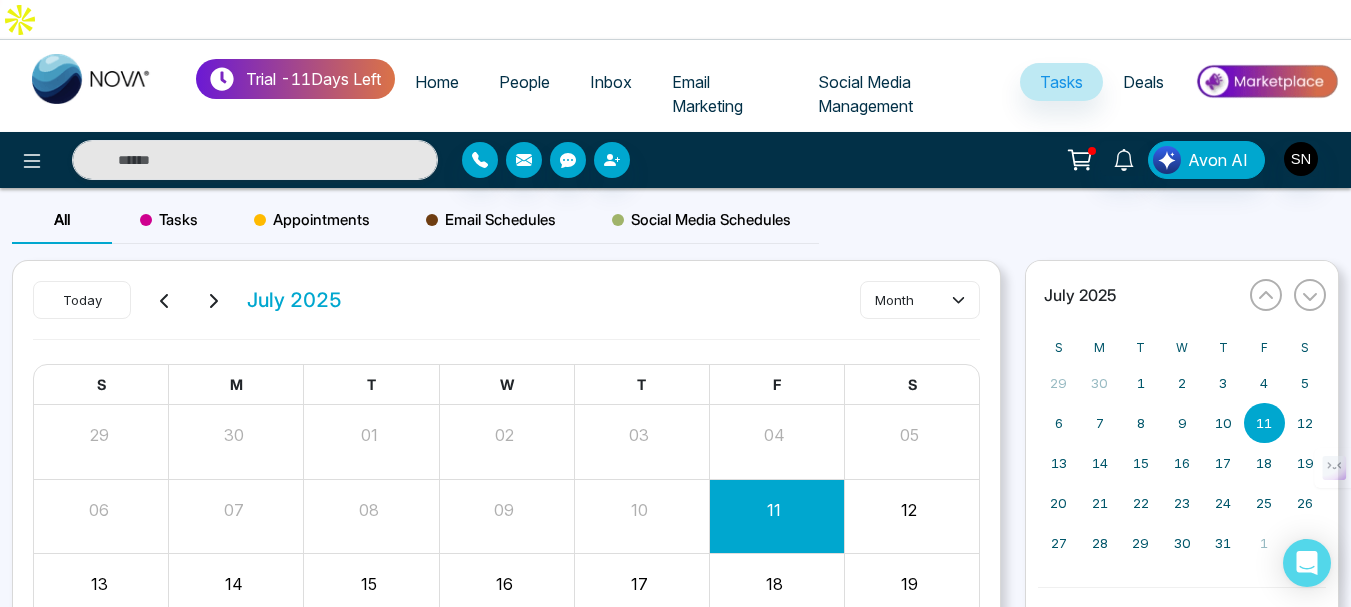click on "04" at bounding box center [776, 441] 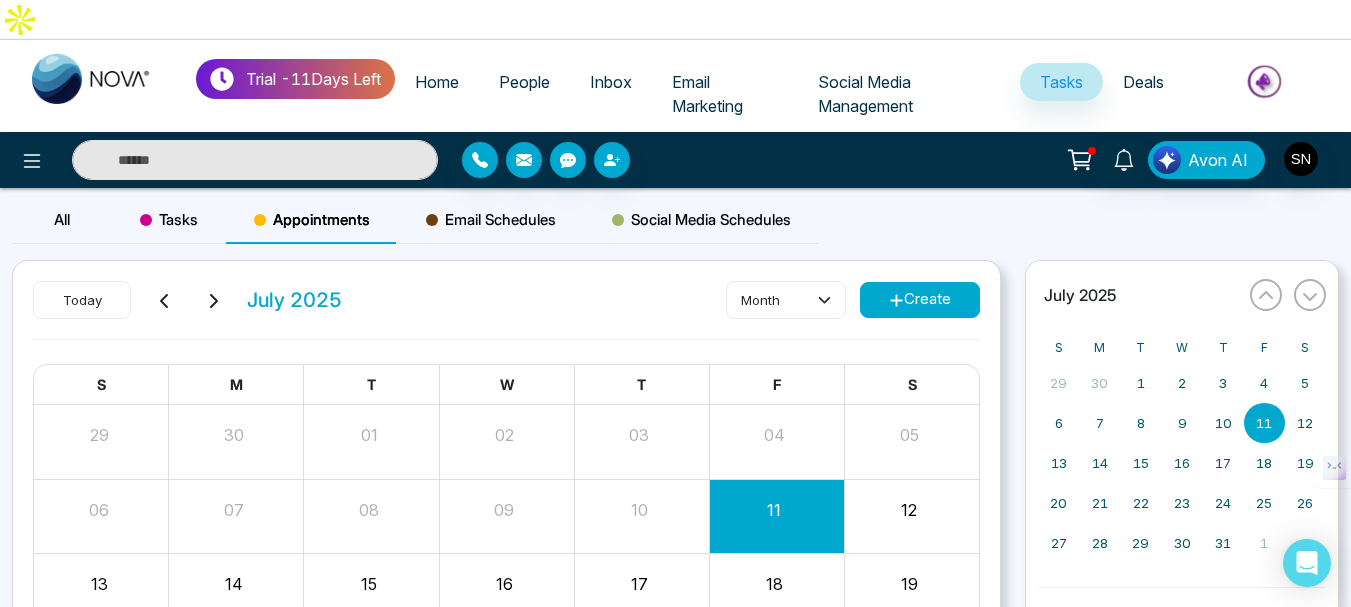 click on "Email Schedules" at bounding box center [491, 220] 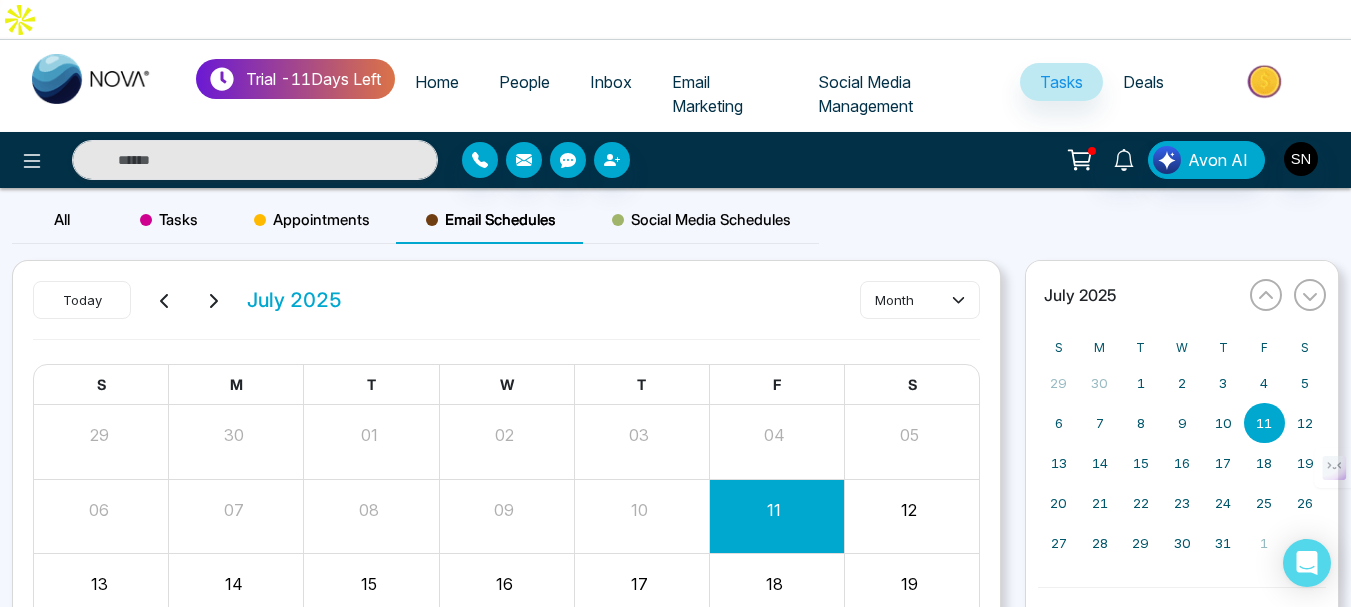 click on "Social Media Schedules" at bounding box center [701, 220] 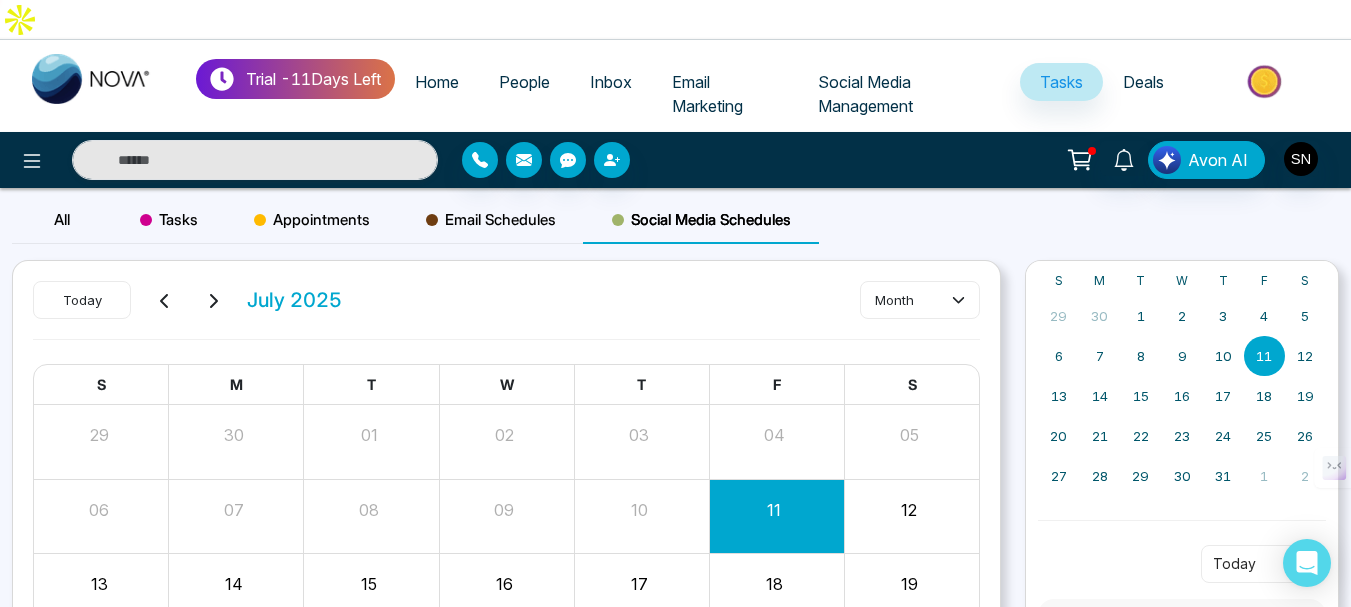 scroll, scrollTop: 100, scrollLeft: 0, axis: vertical 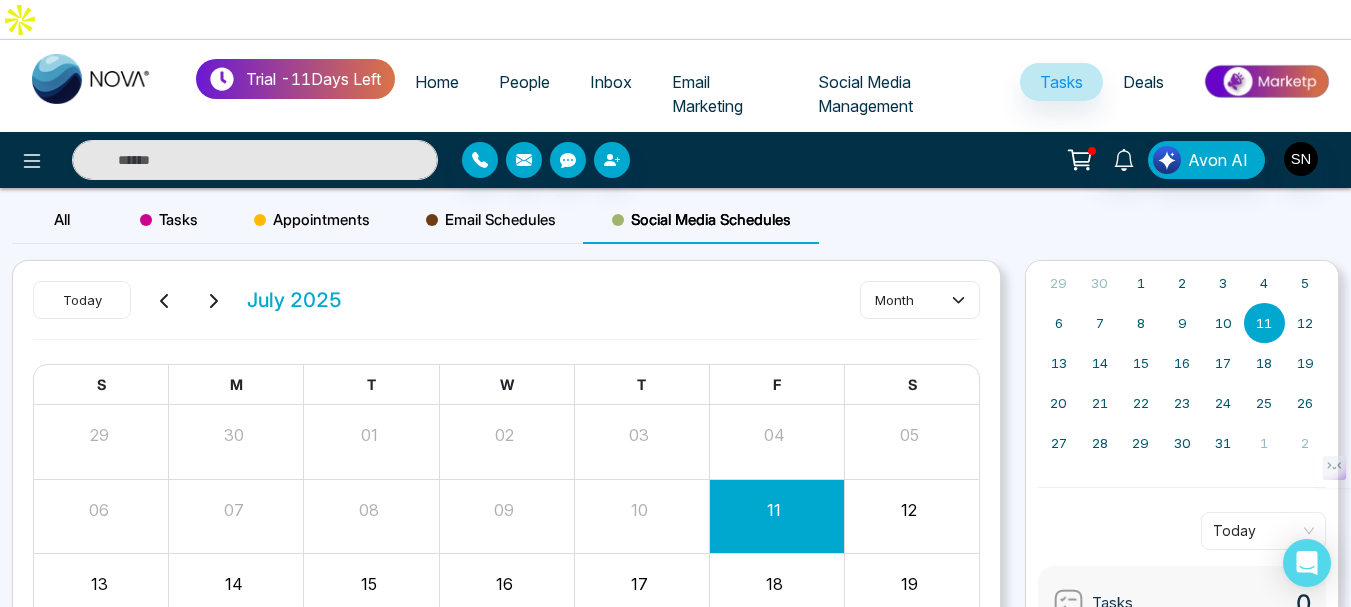 click on "Deals" at bounding box center (1143, 82) 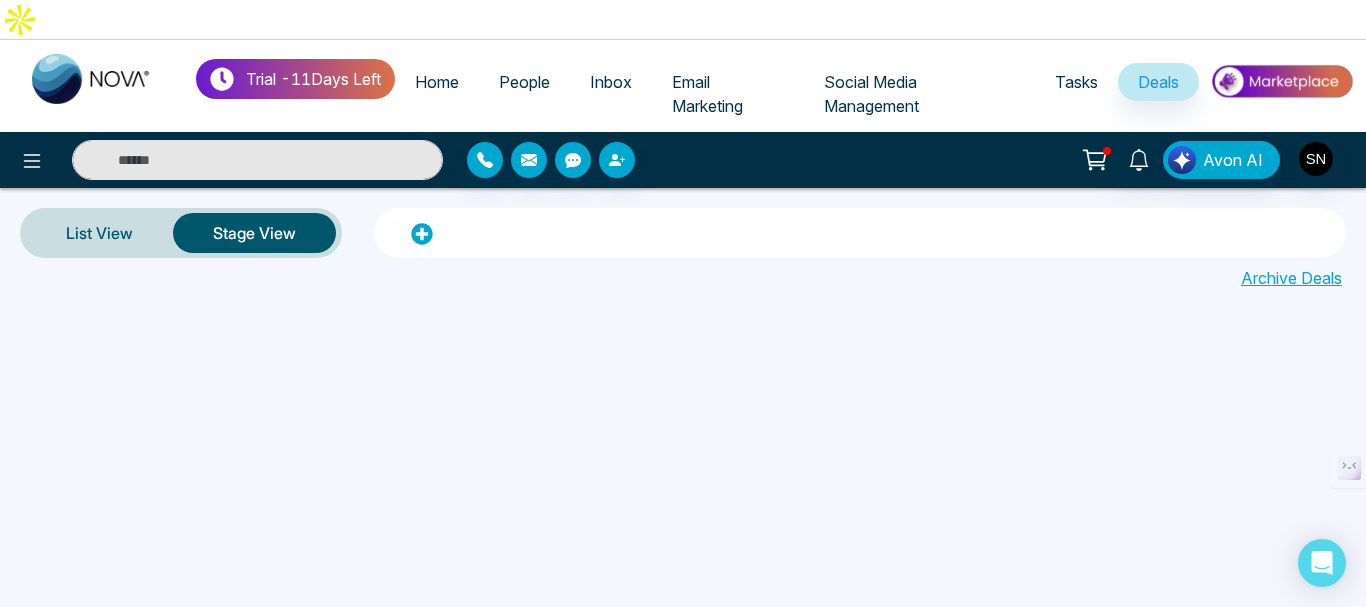 click on "Tasks" at bounding box center (1076, 82) 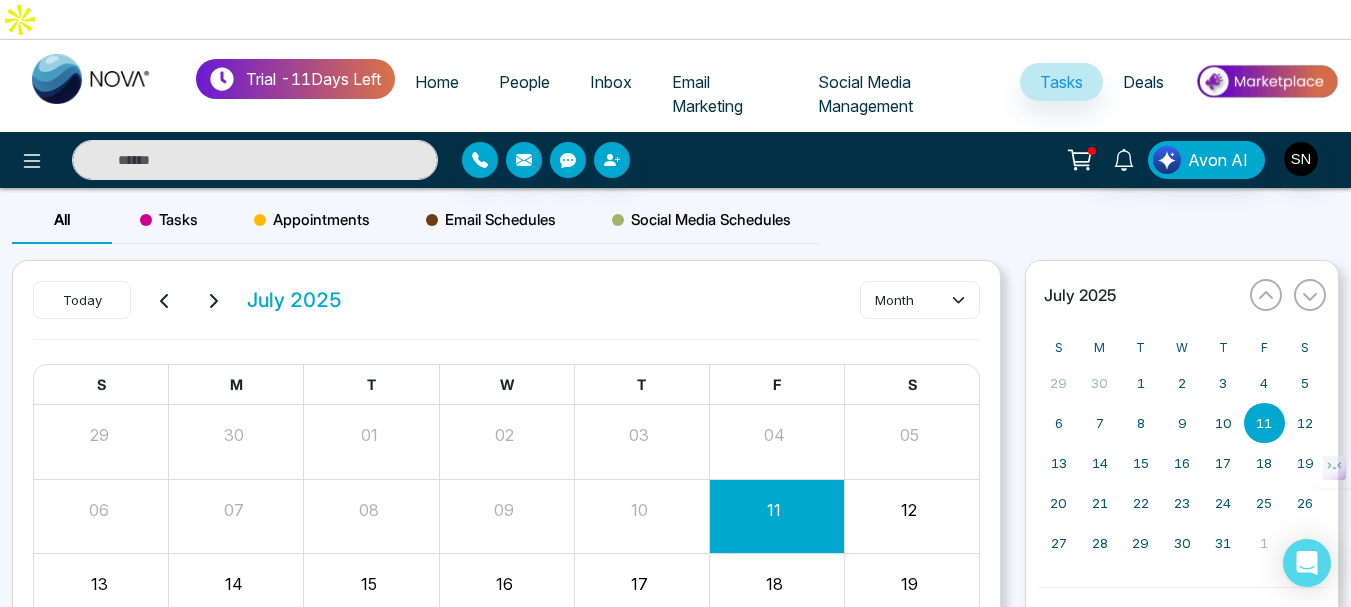 click at bounding box center [1092, 151] 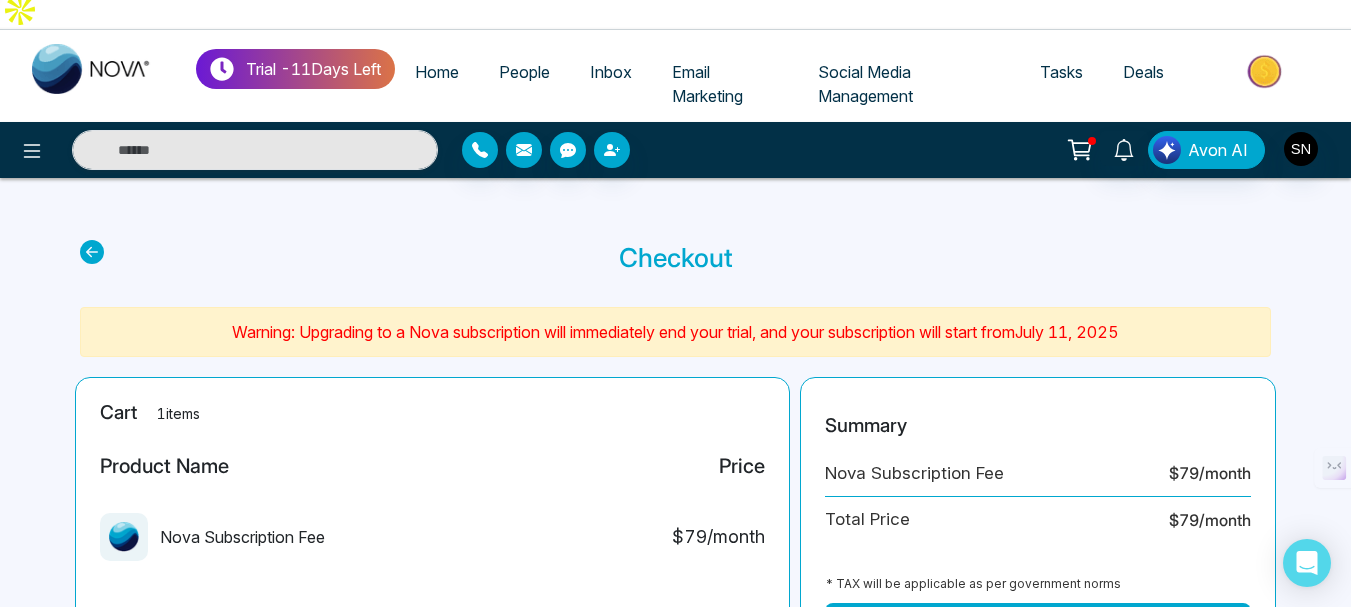 scroll, scrollTop: 0, scrollLeft: 0, axis: both 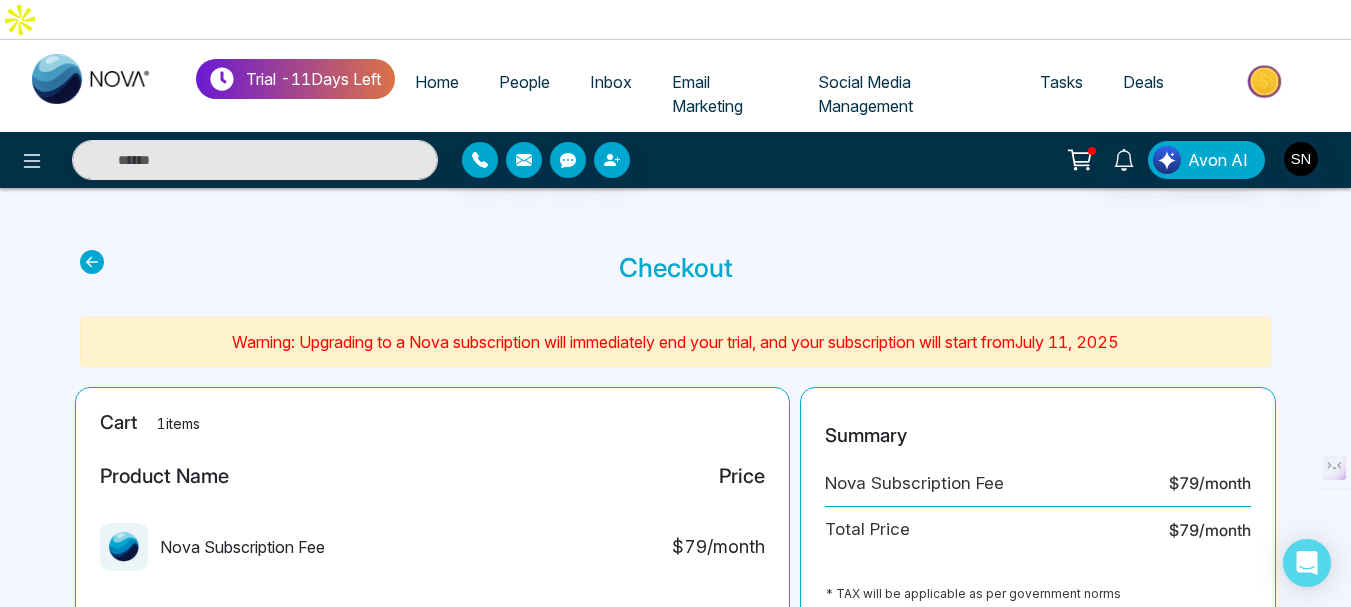 click on "Tasks" at bounding box center (1061, 82) 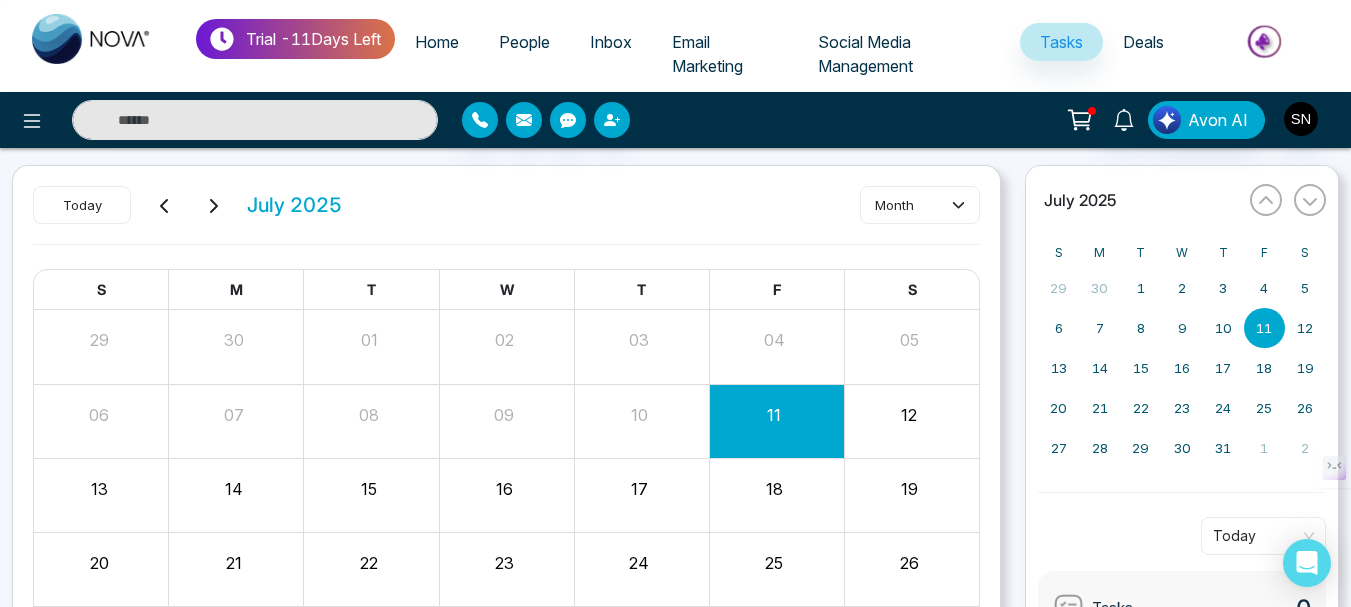 scroll, scrollTop: 223, scrollLeft: 0, axis: vertical 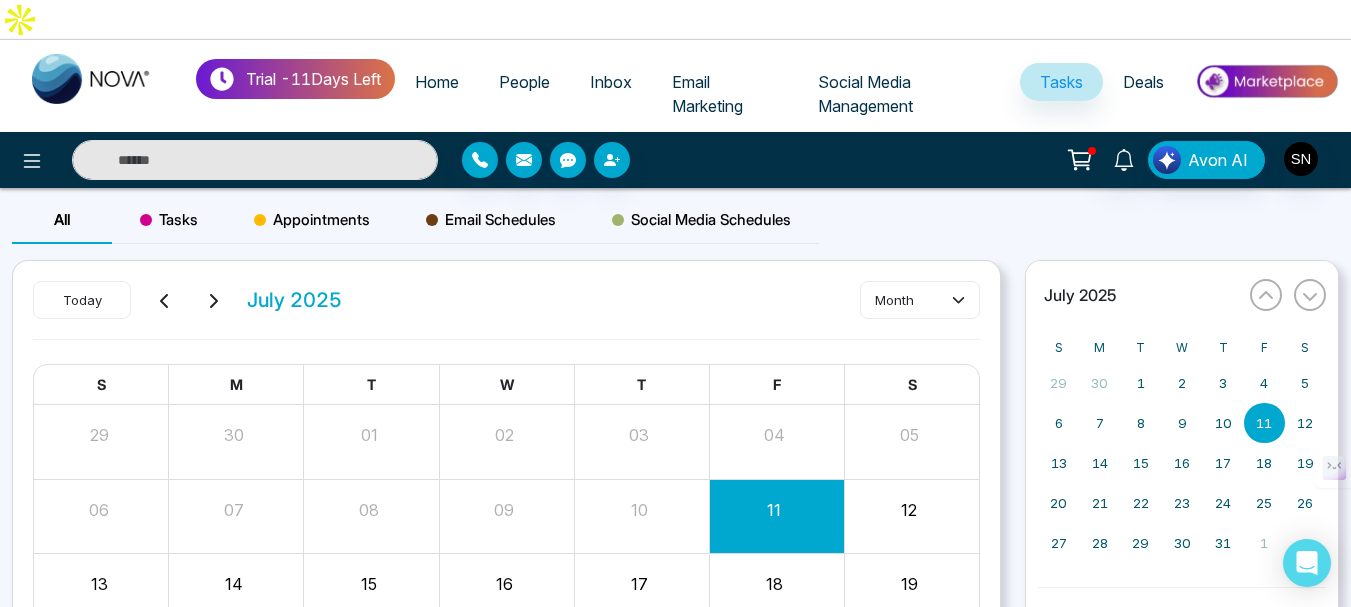 click on "Deals" at bounding box center [1143, 82] 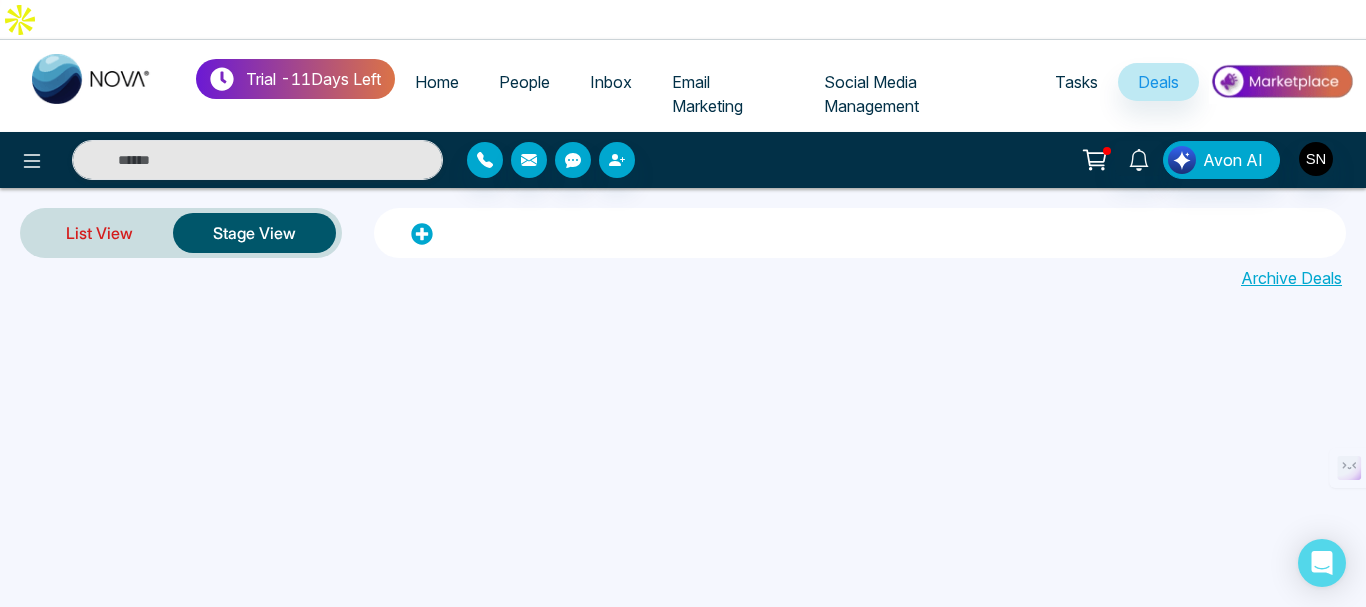 click on "List View" at bounding box center [99, 233] 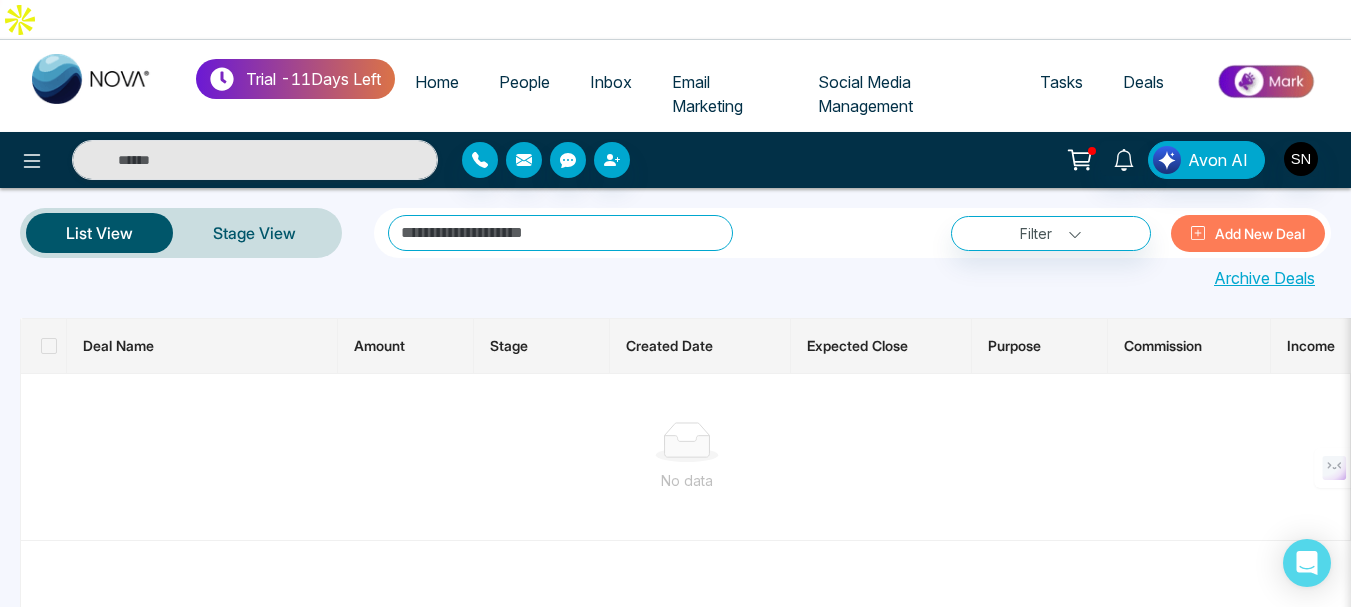 click at bounding box center [560, 233] 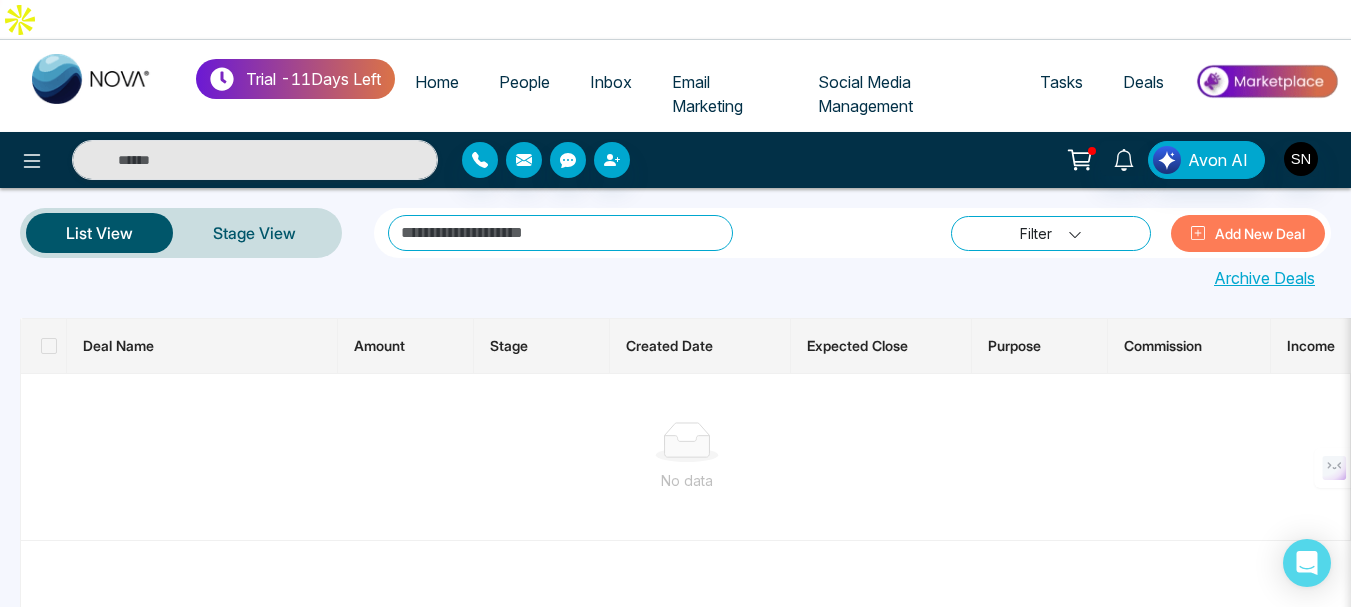 click on "Filter" at bounding box center [1051, 233] 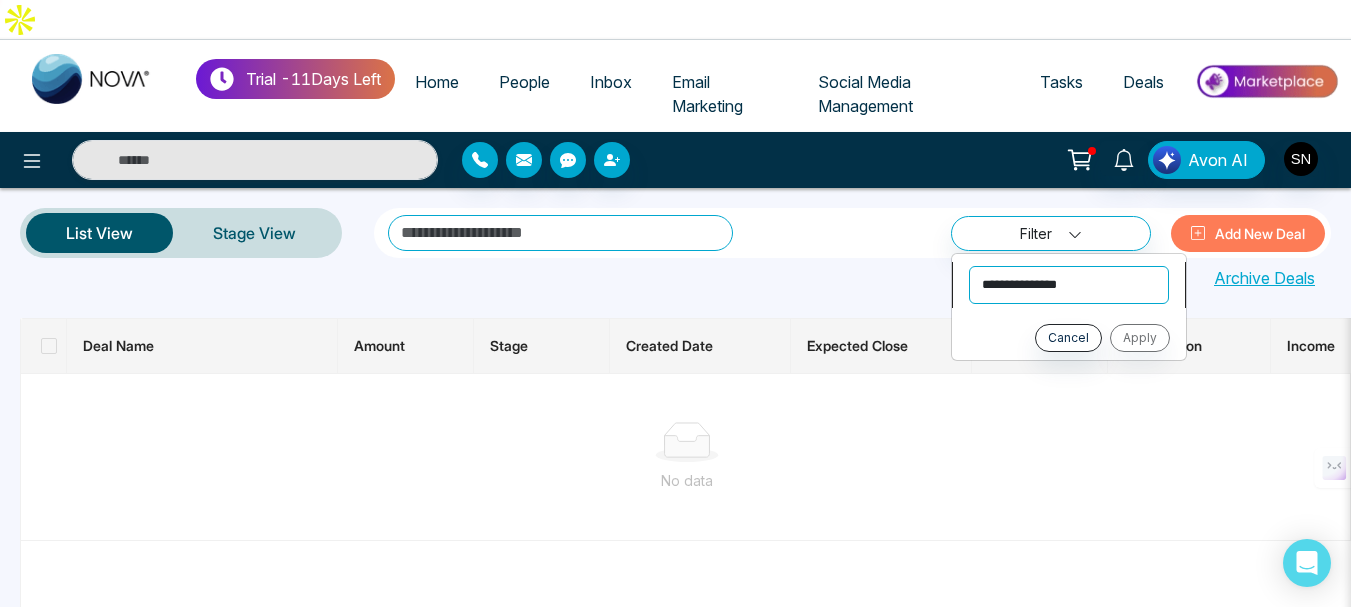 click on "**********" at bounding box center [1069, 285] 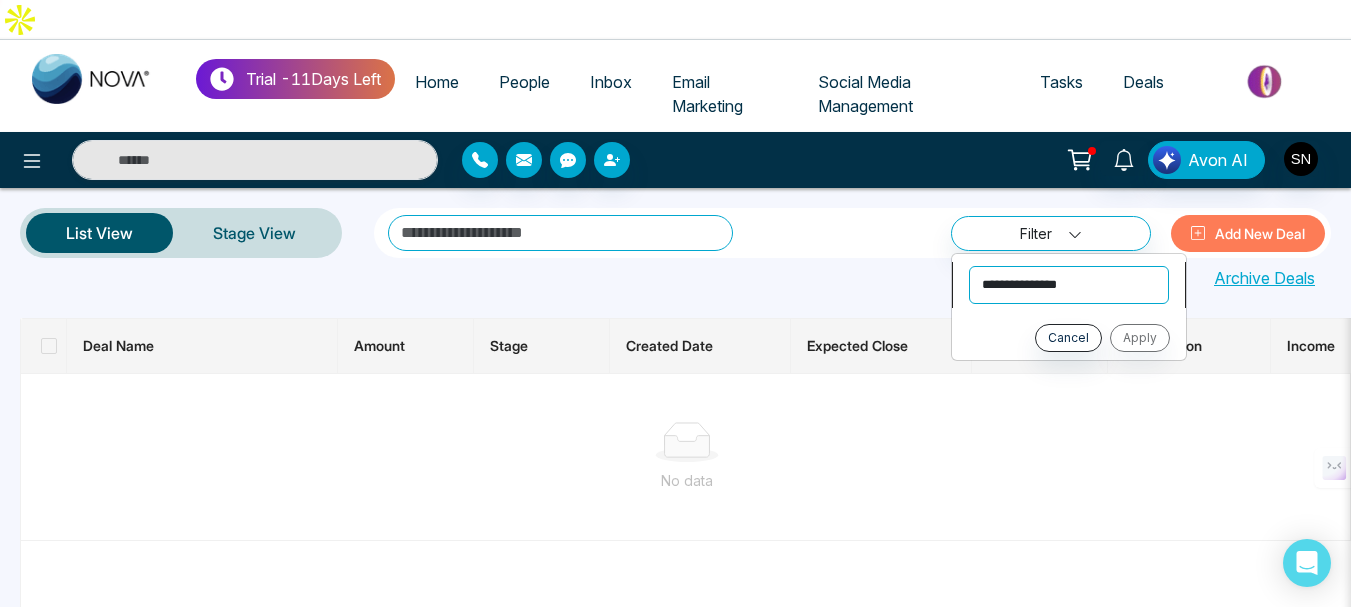 select on "*******" 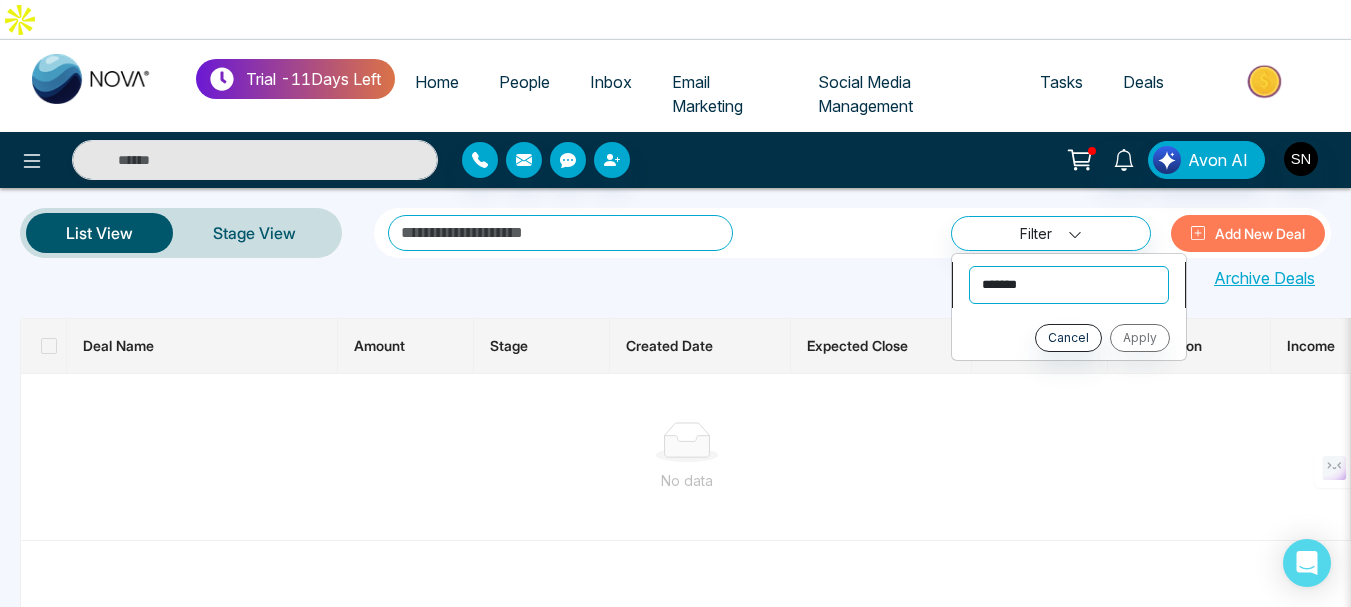 click on "**********" at bounding box center (1069, 285) 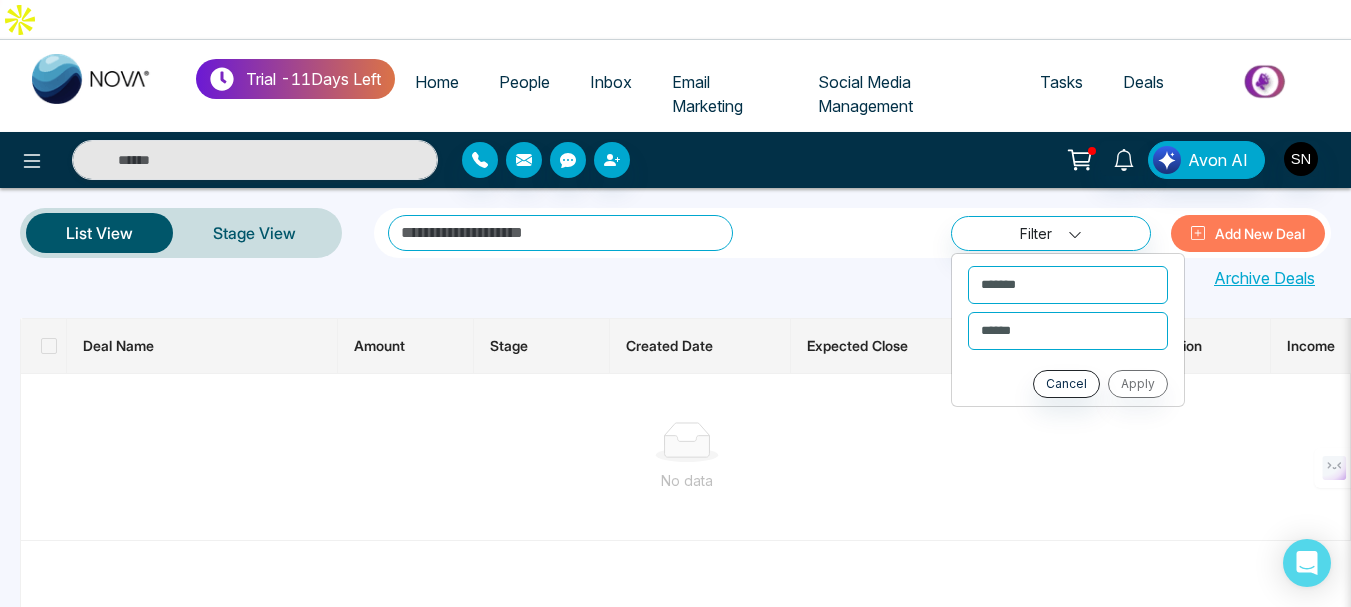 click on "Cancel Apply" at bounding box center (1068, 384) 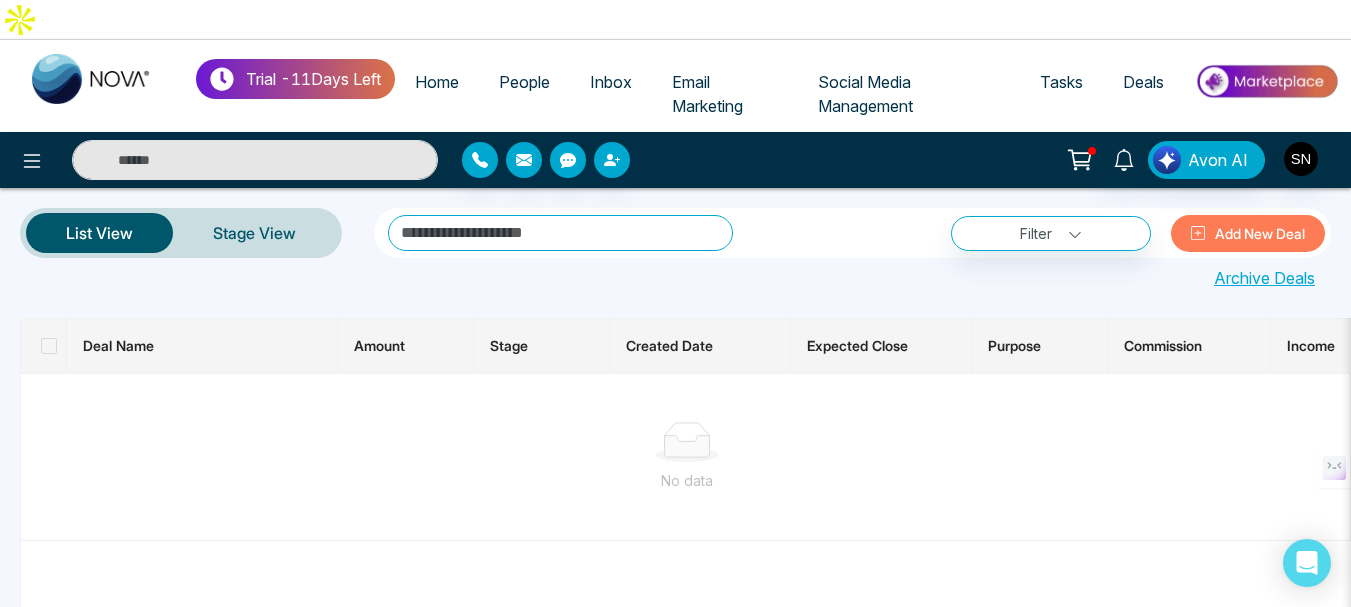 click on "People" at bounding box center (524, 82) 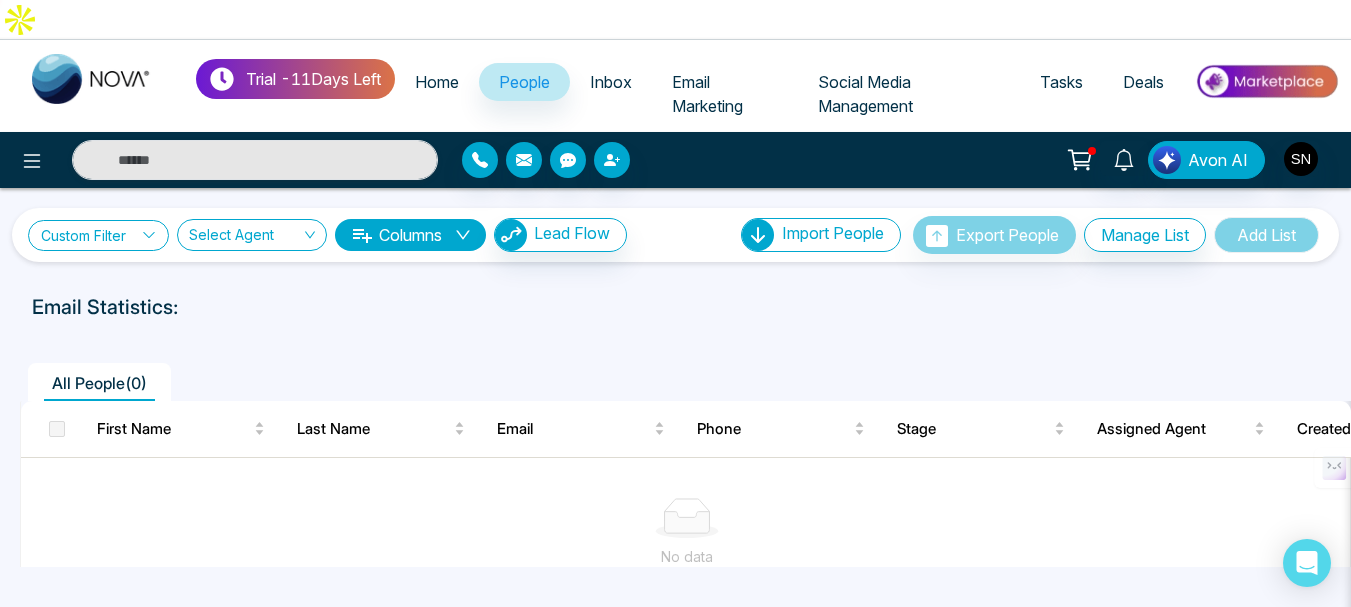 click on "Custom Filter" at bounding box center [98, 235] 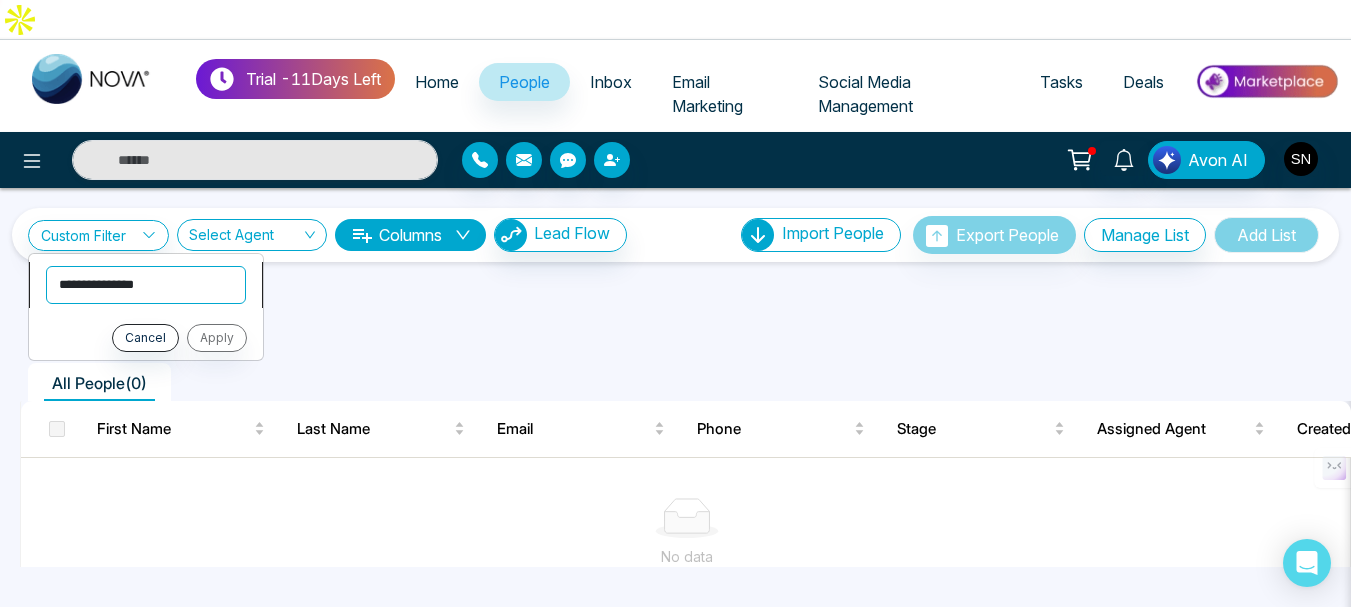 click on "**********" at bounding box center [146, 285] 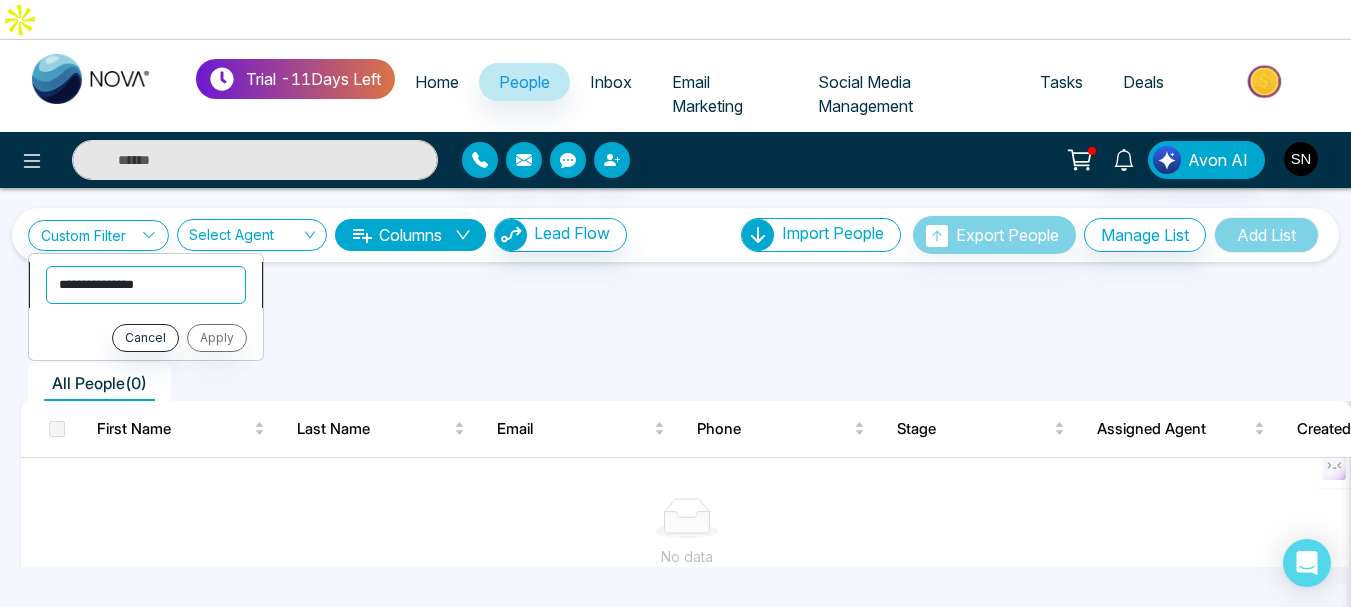 select on "*********" 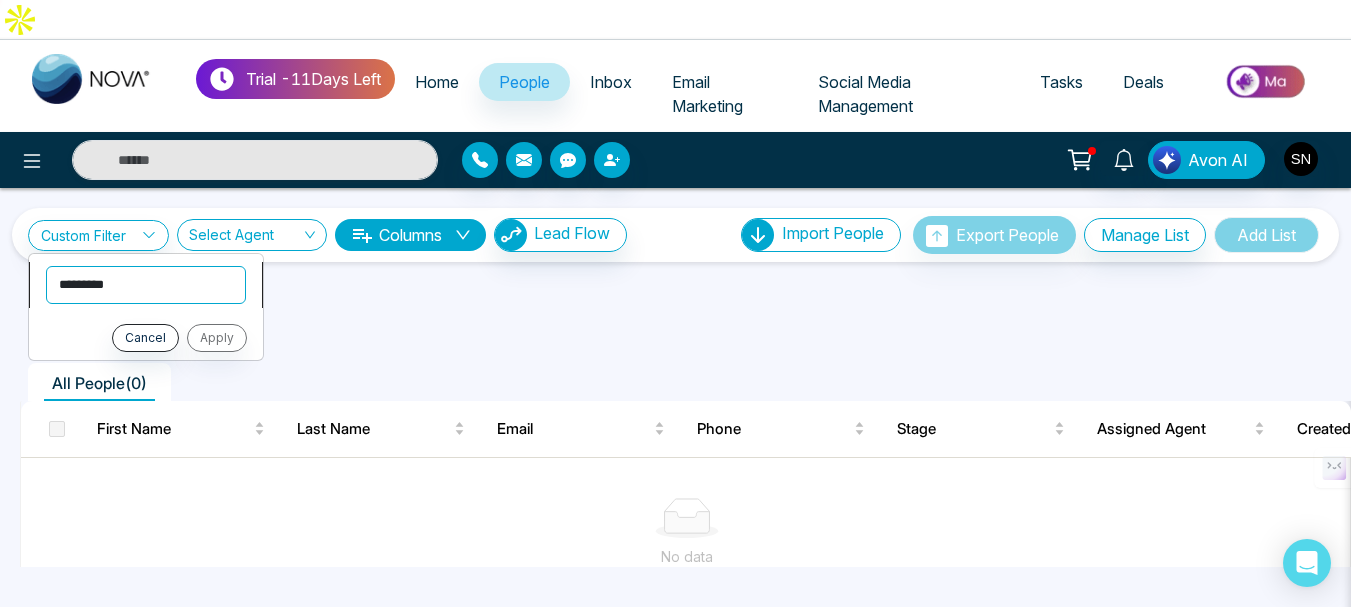 click on "**********" at bounding box center (146, 285) 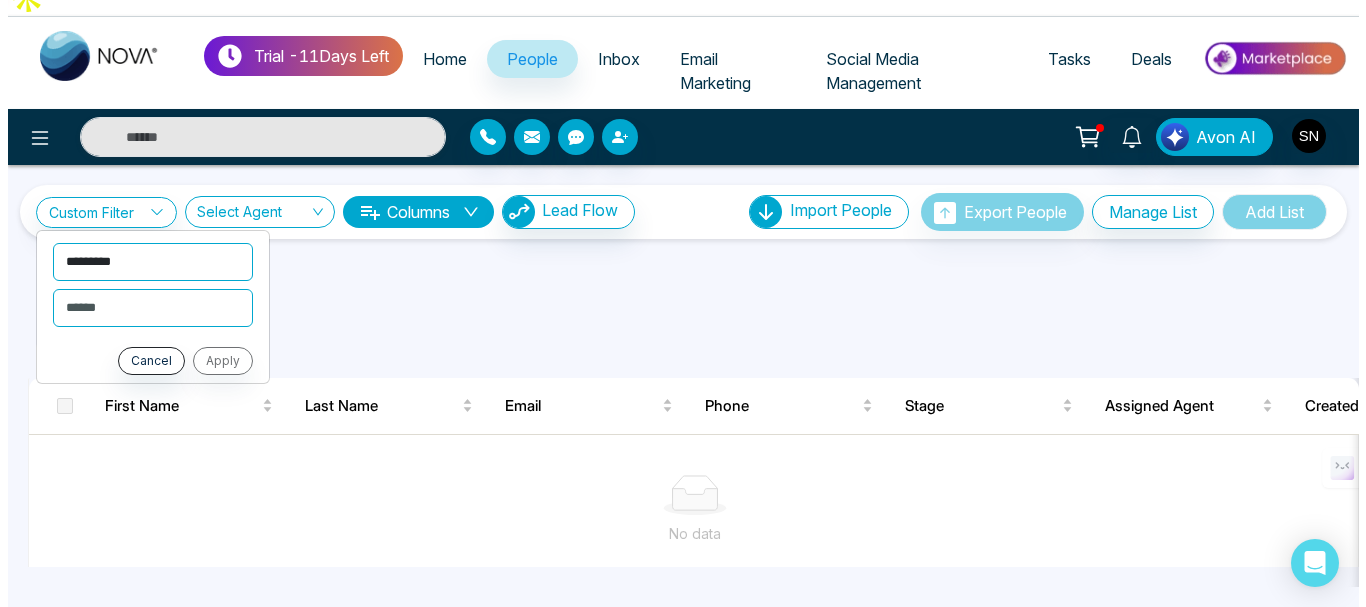 scroll, scrollTop: 0, scrollLeft: 0, axis: both 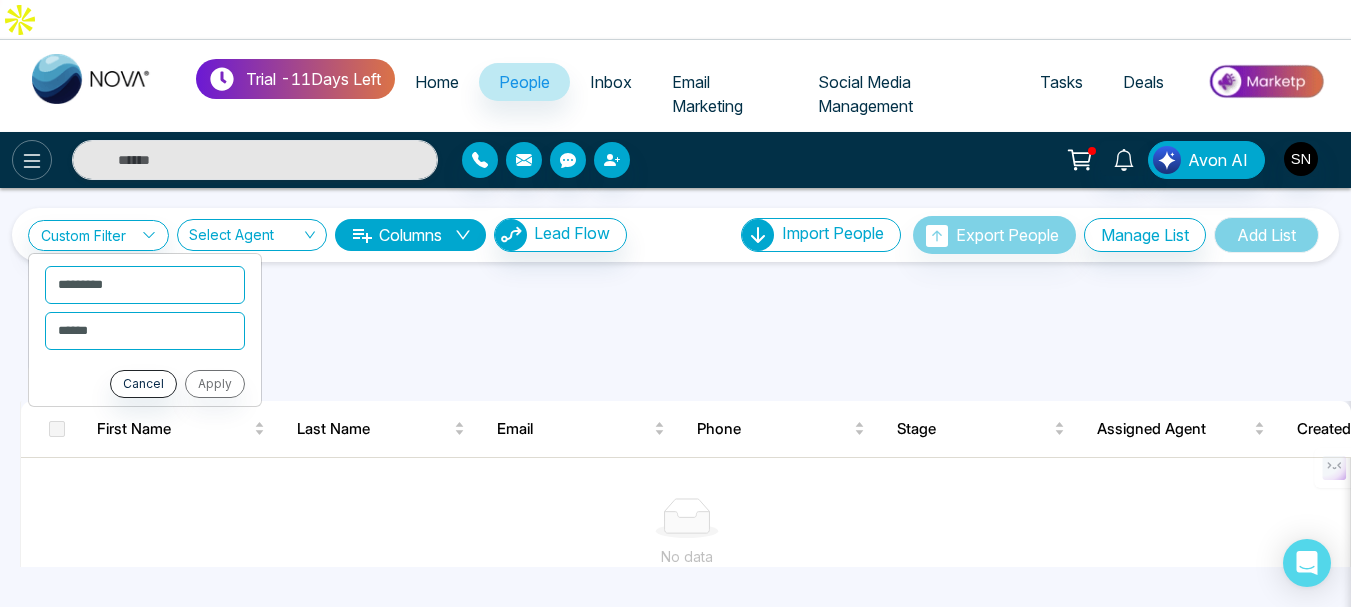 click 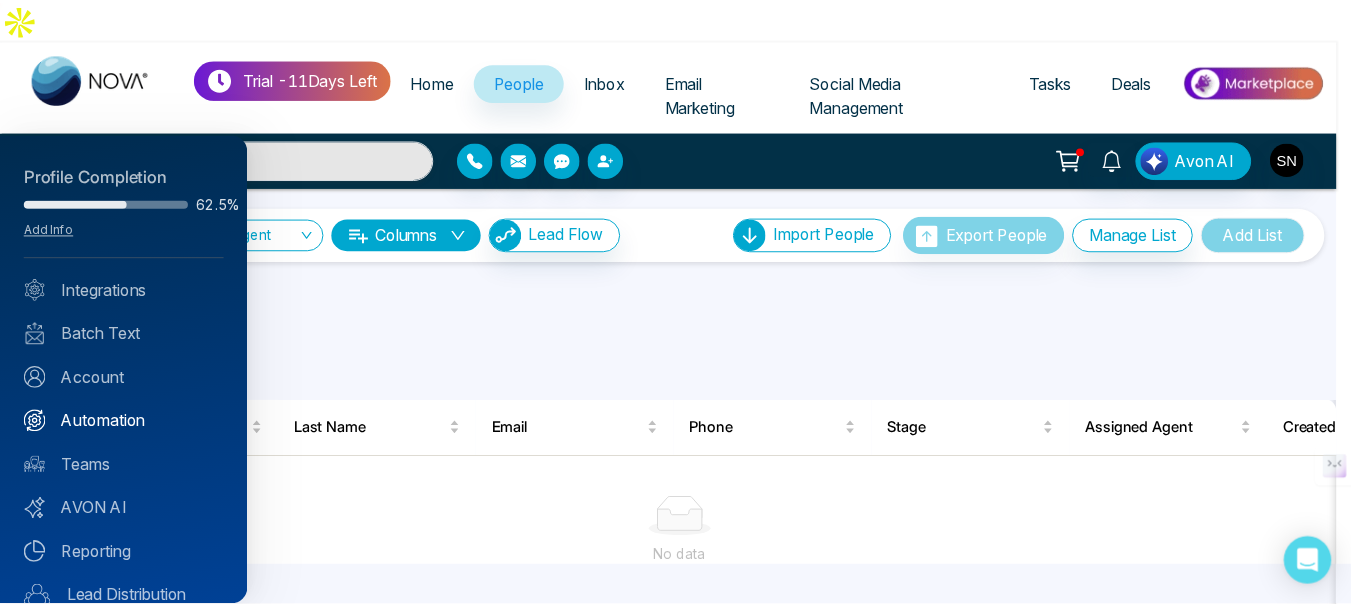 scroll, scrollTop: 100, scrollLeft: 0, axis: vertical 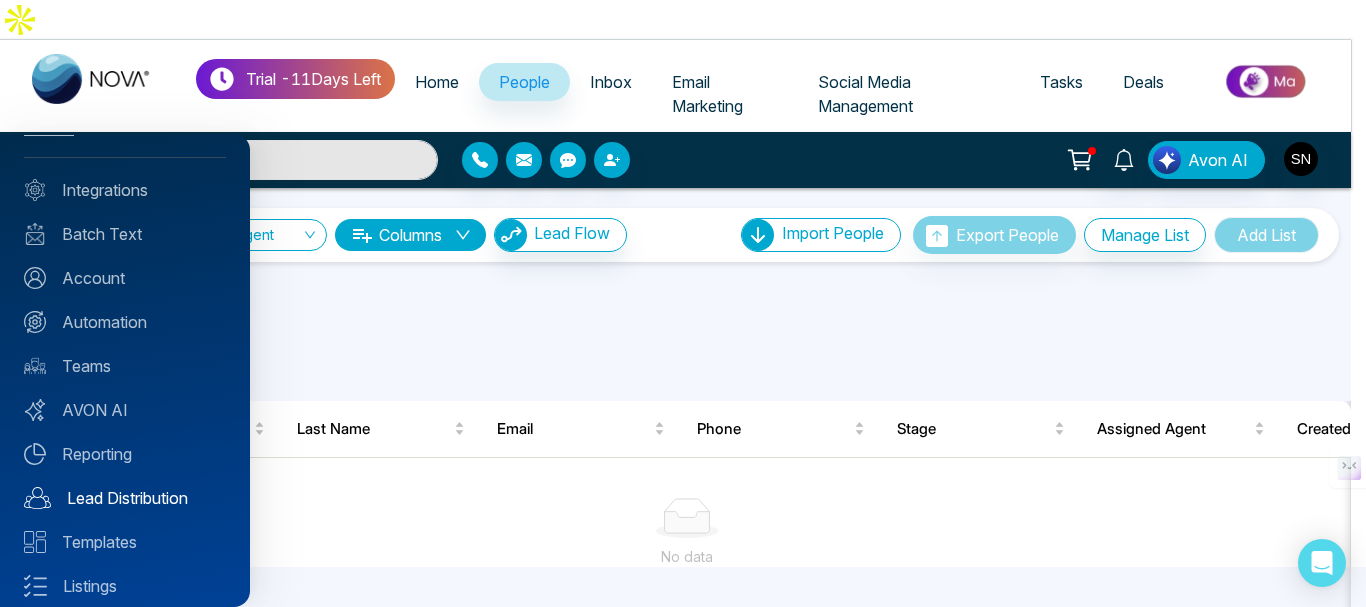 click on "Lead Distribution" at bounding box center [125, 498] 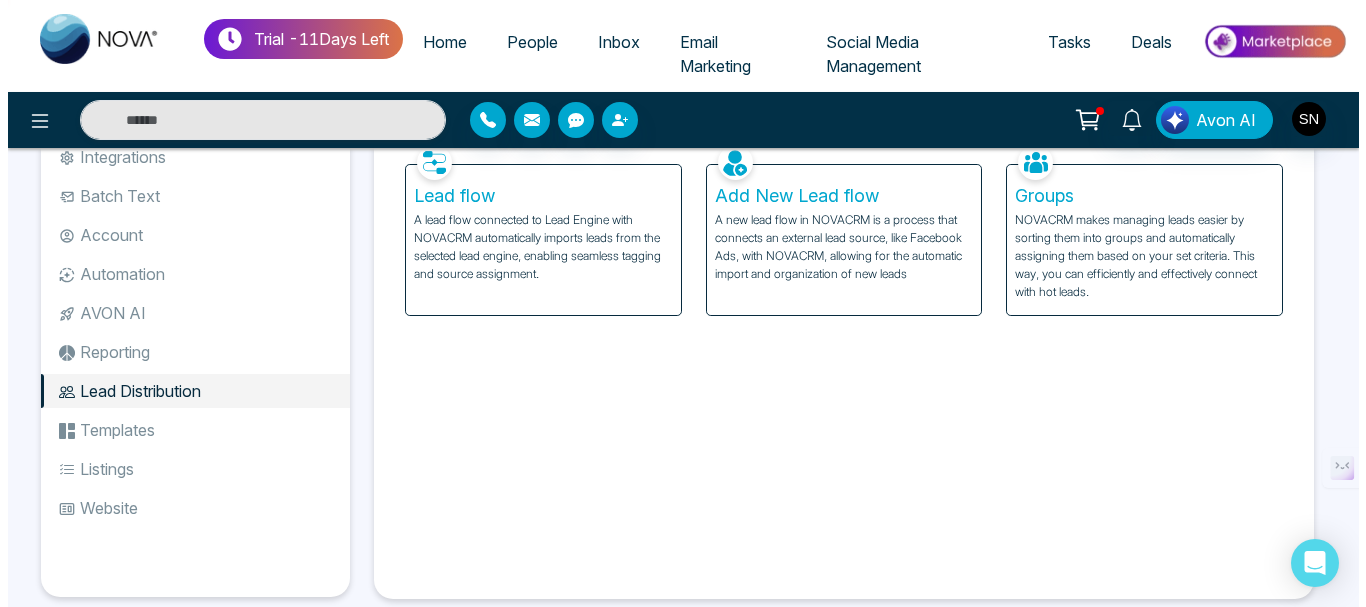 scroll, scrollTop: 0, scrollLeft: 0, axis: both 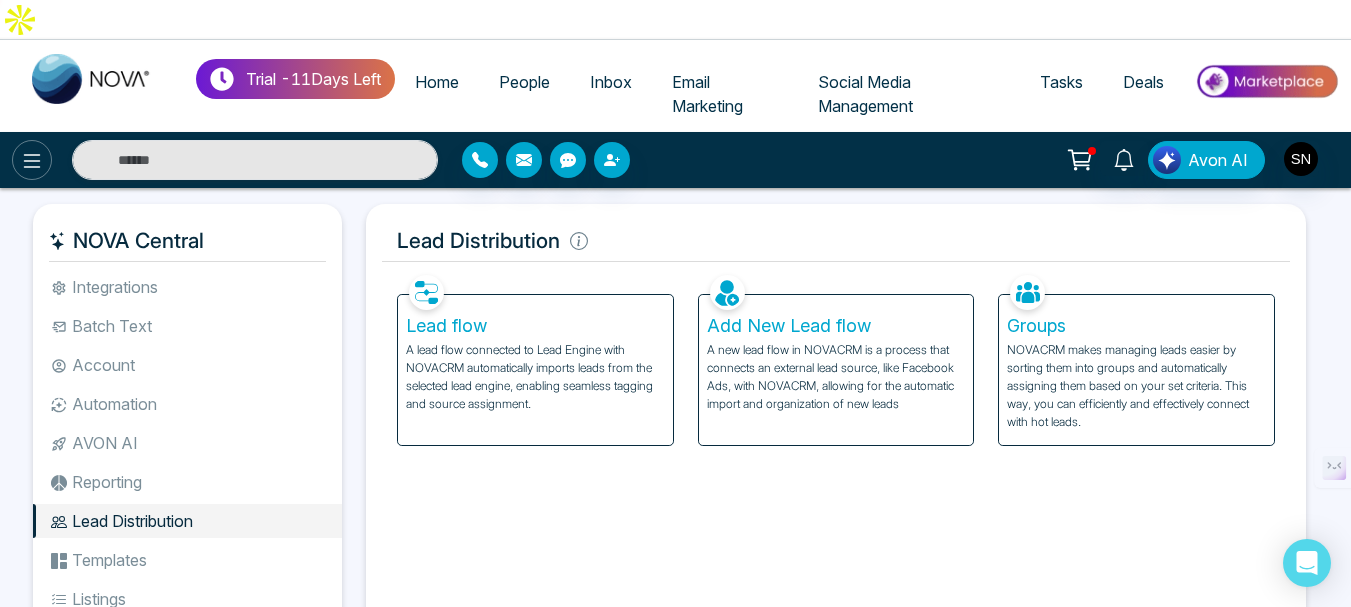 click 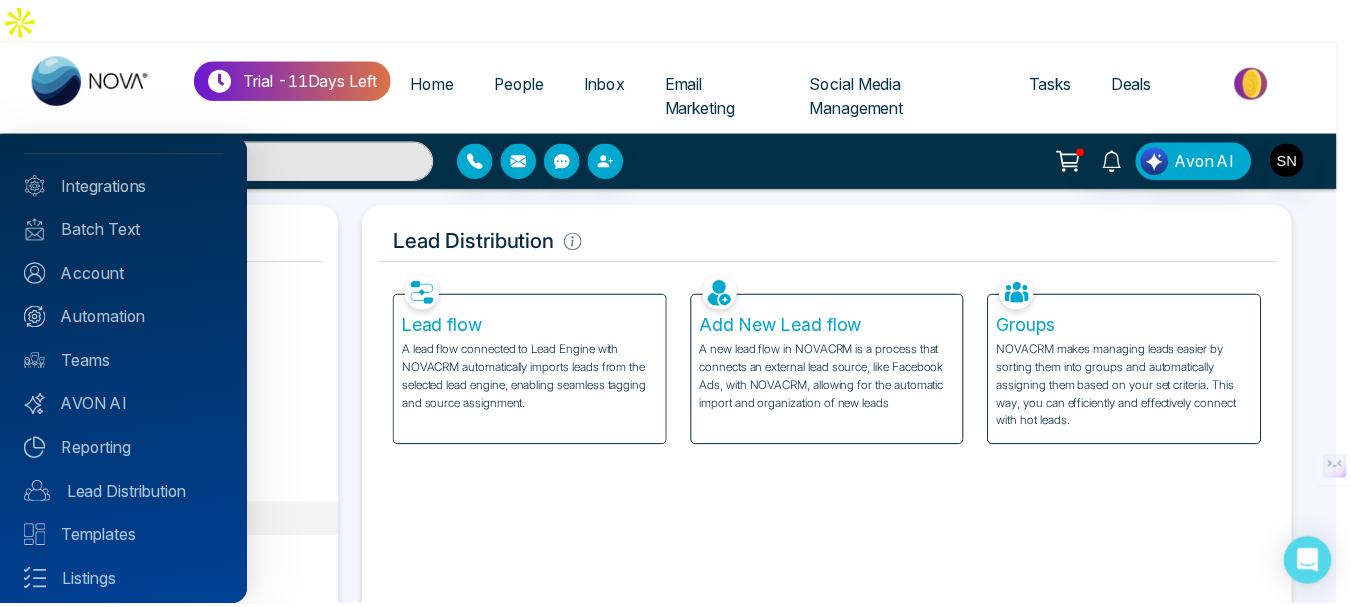 scroll, scrollTop: 0, scrollLeft: 0, axis: both 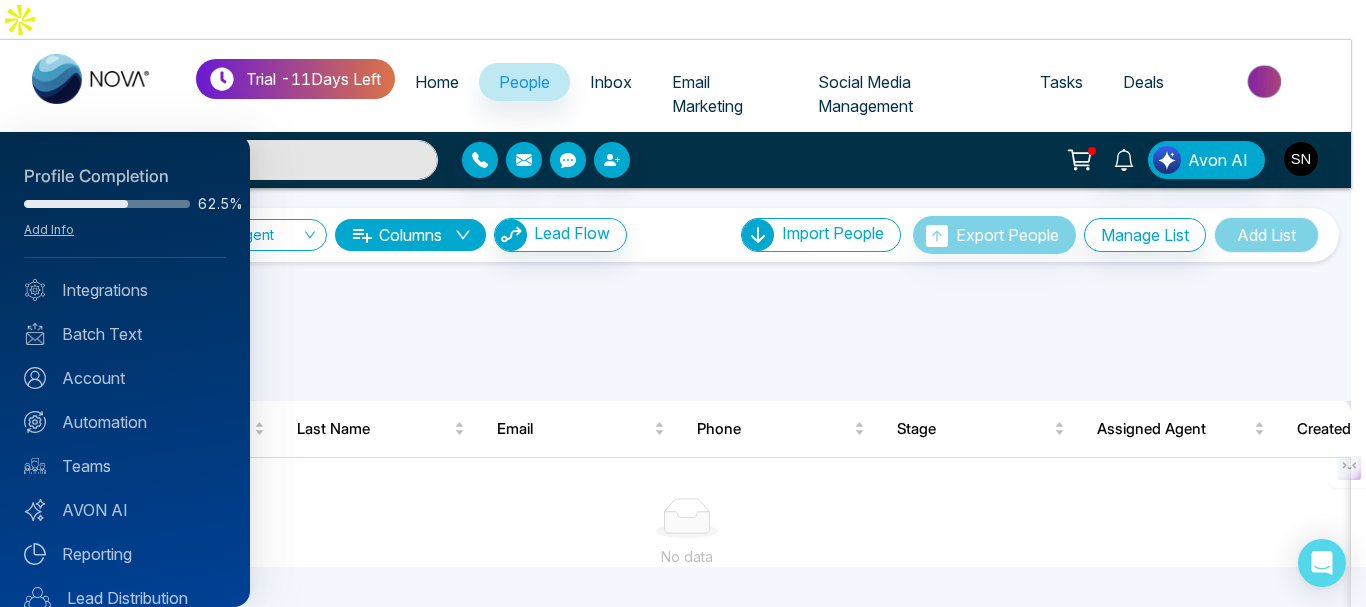 click at bounding box center [683, 303] 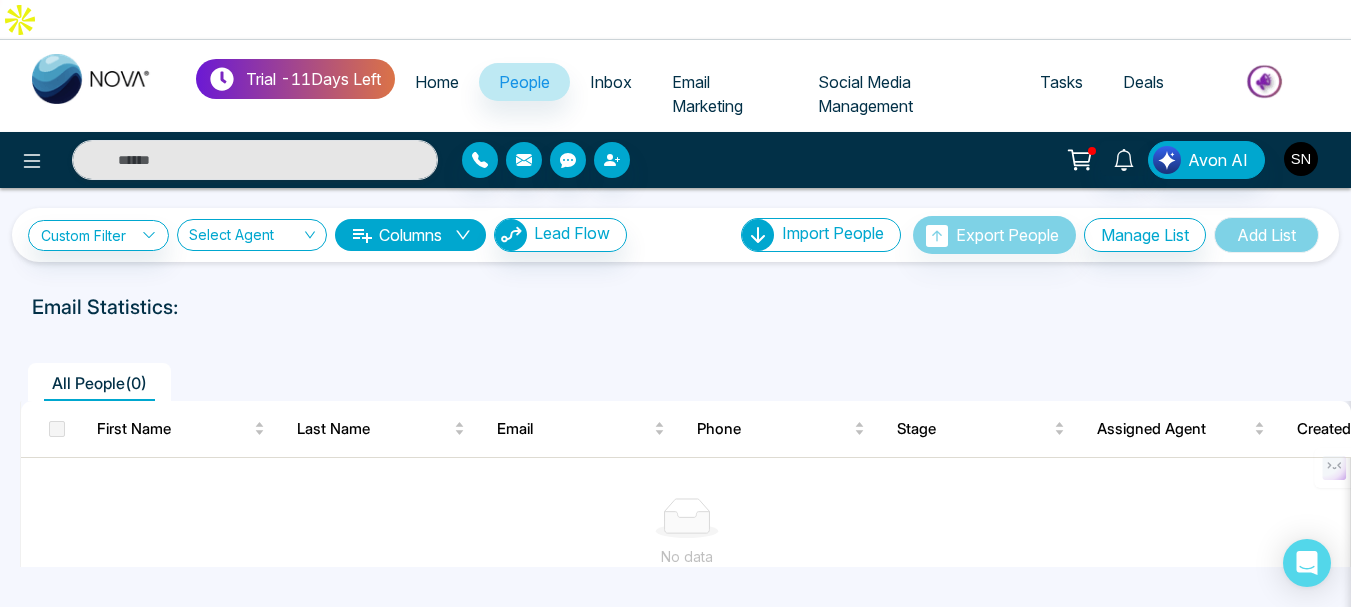 click at bounding box center (1301, 159) 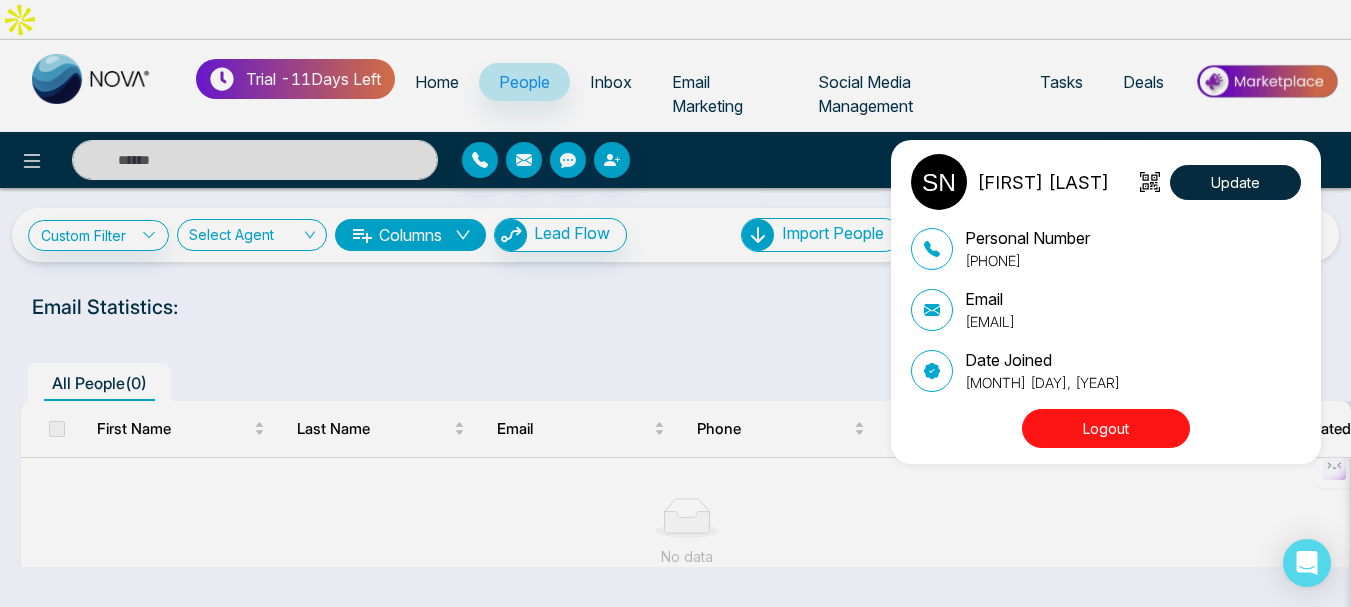 click on "Logout" at bounding box center (1106, 428) 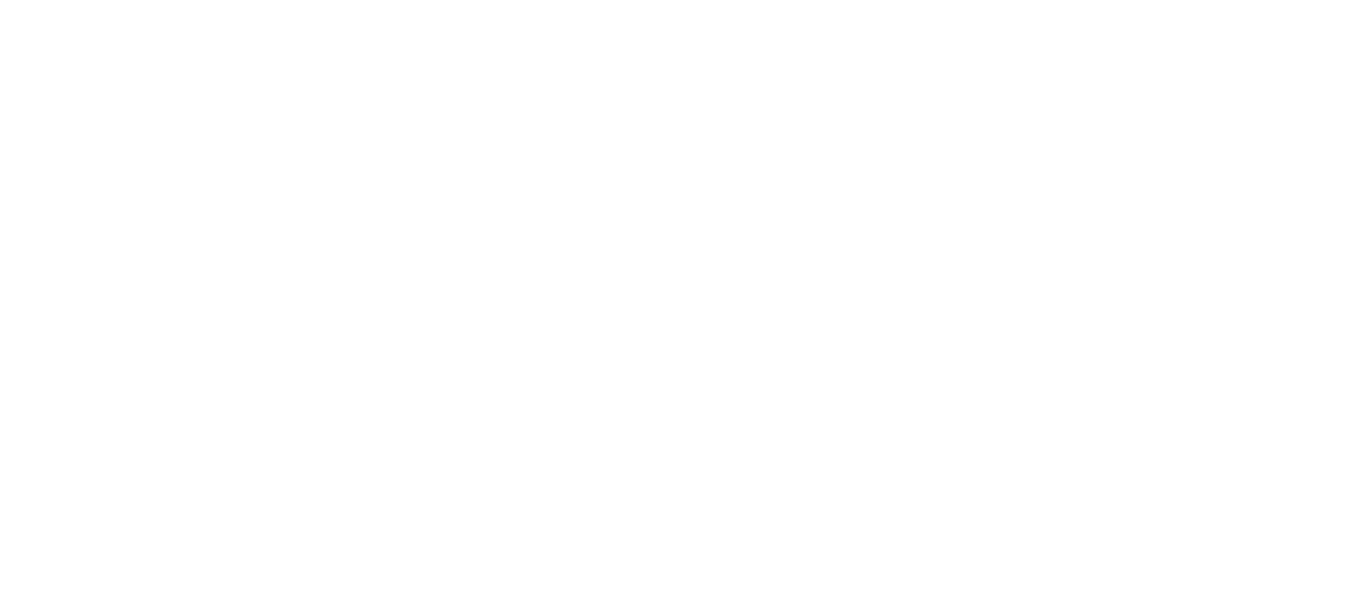 scroll, scrollTop: 0, scrollLeft: 0, axis: both 